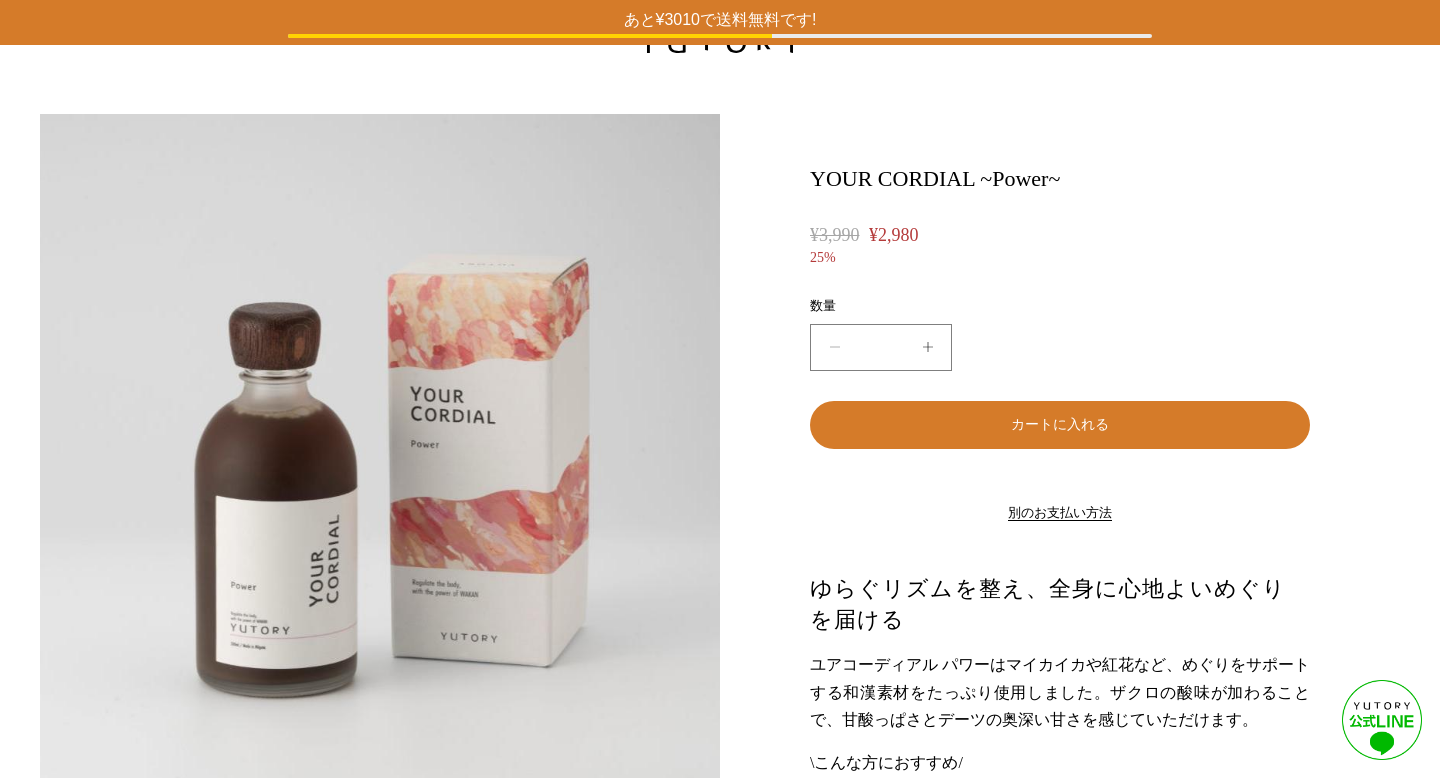 scroll, scrollTop: 0, scrollLeft: 0, axis: both 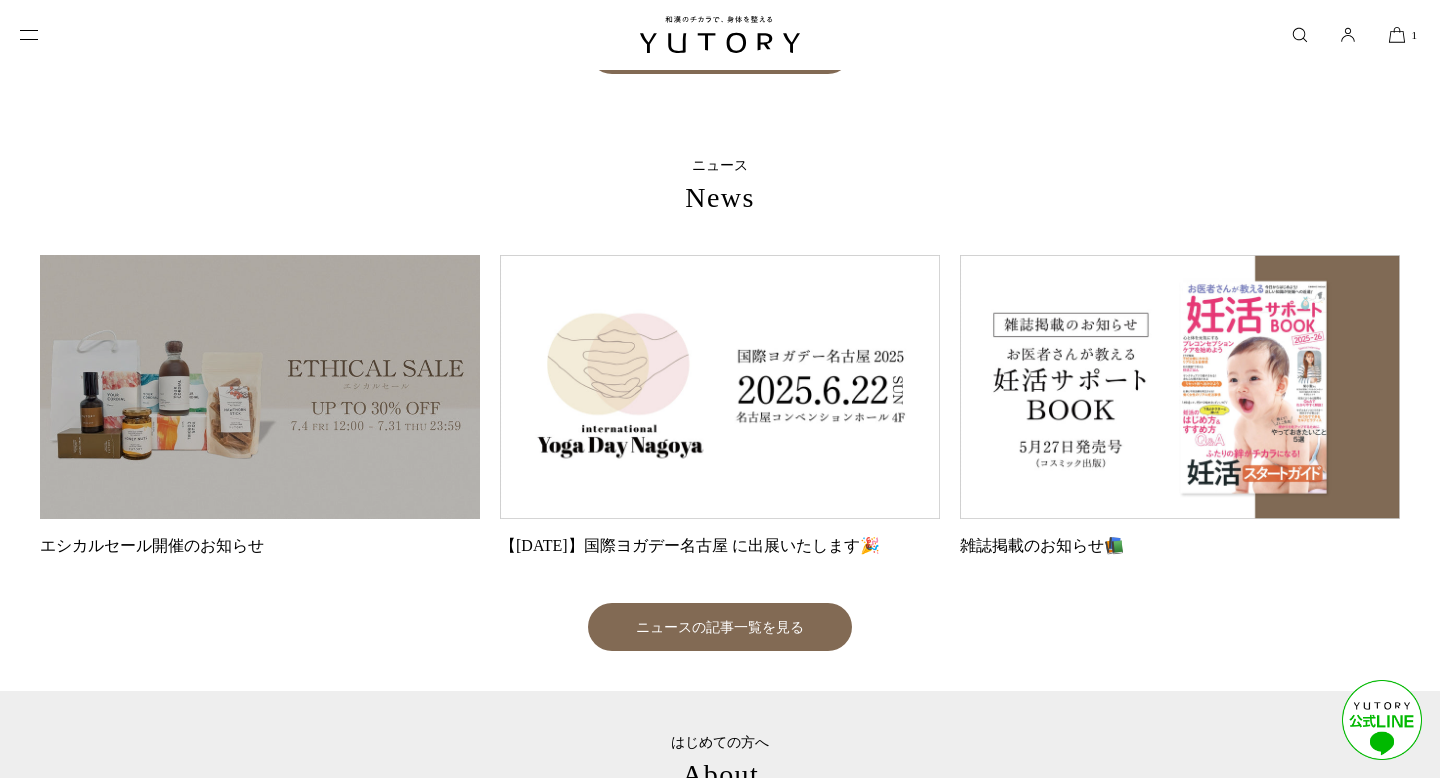 click at bounding box center (260, 387) 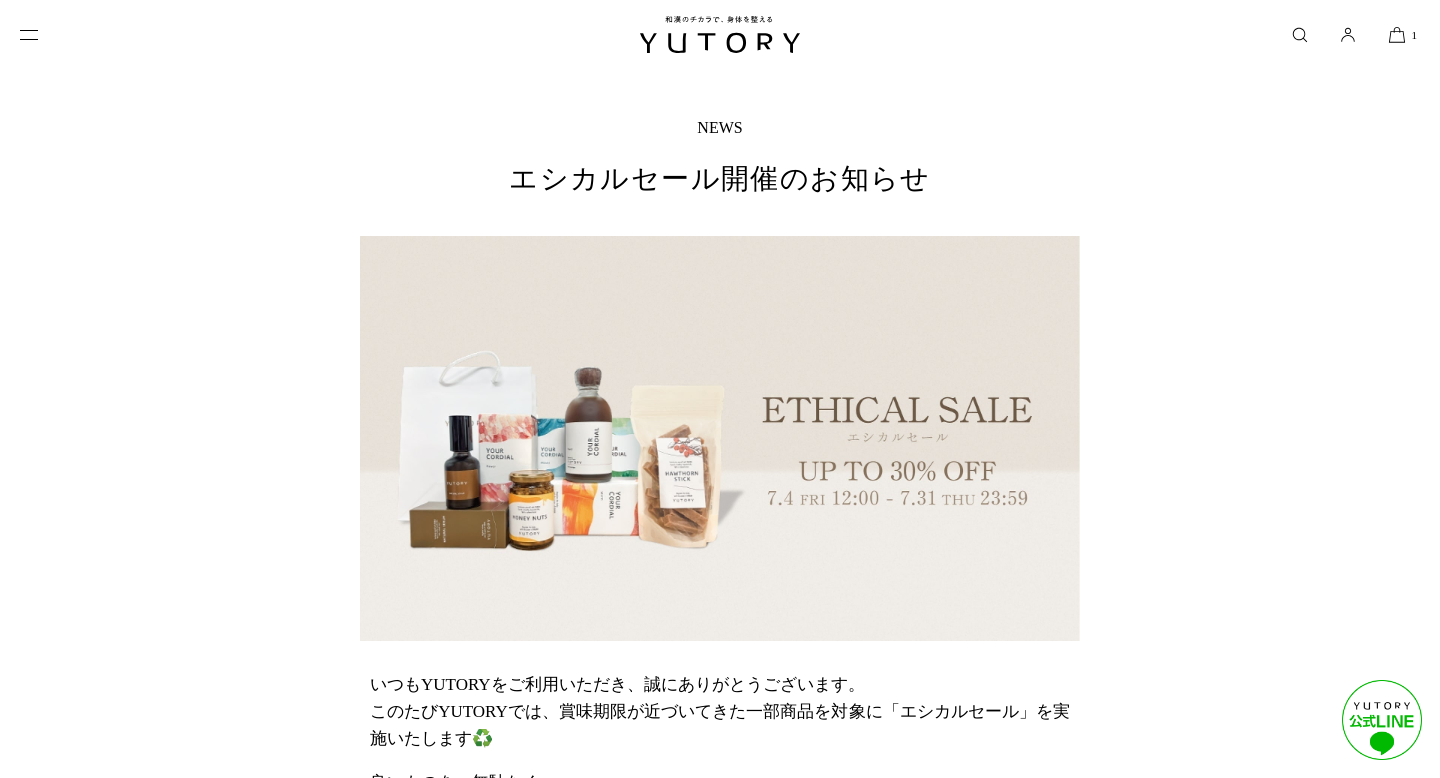 scroll, scrollTop: 0, scrollLeft: 0, axis: both 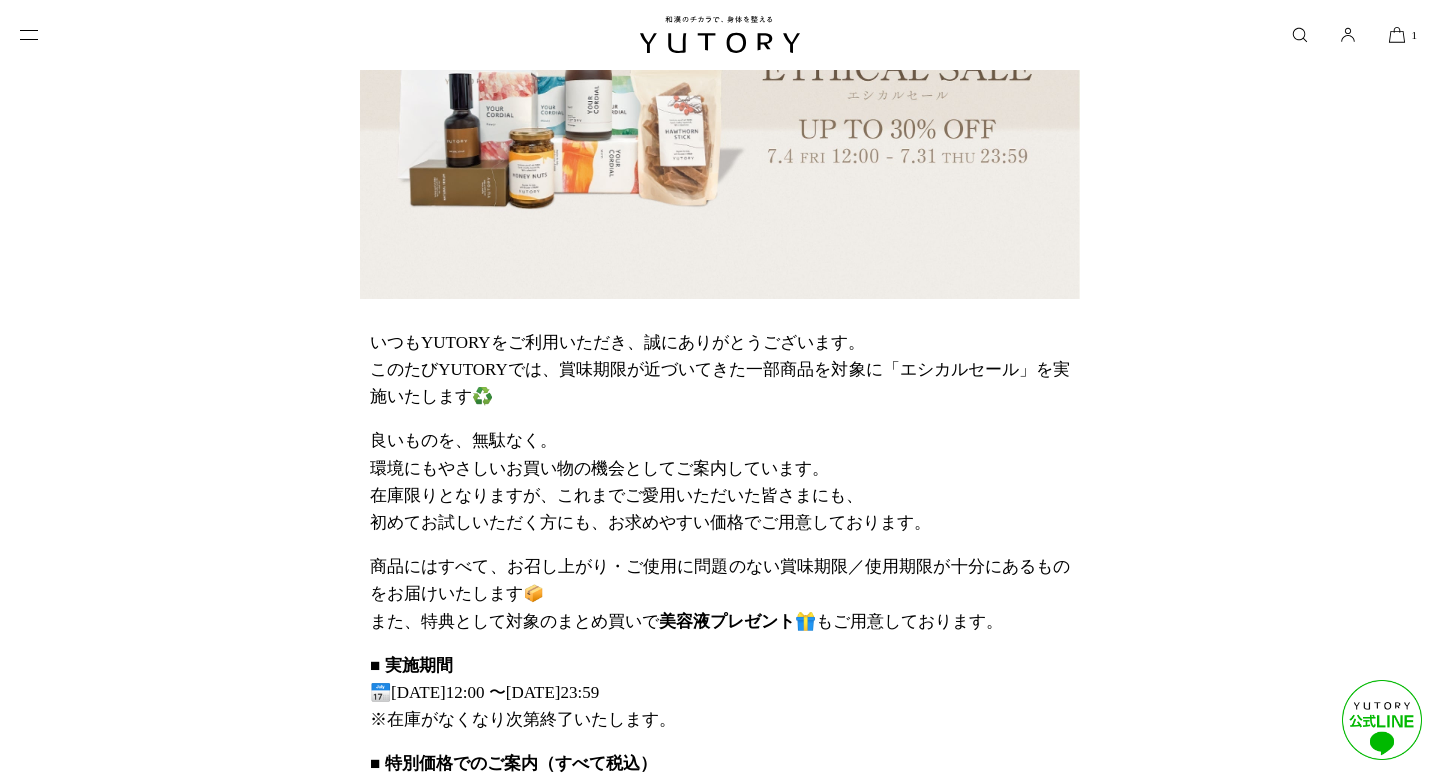click at bounding box center [720, 35] 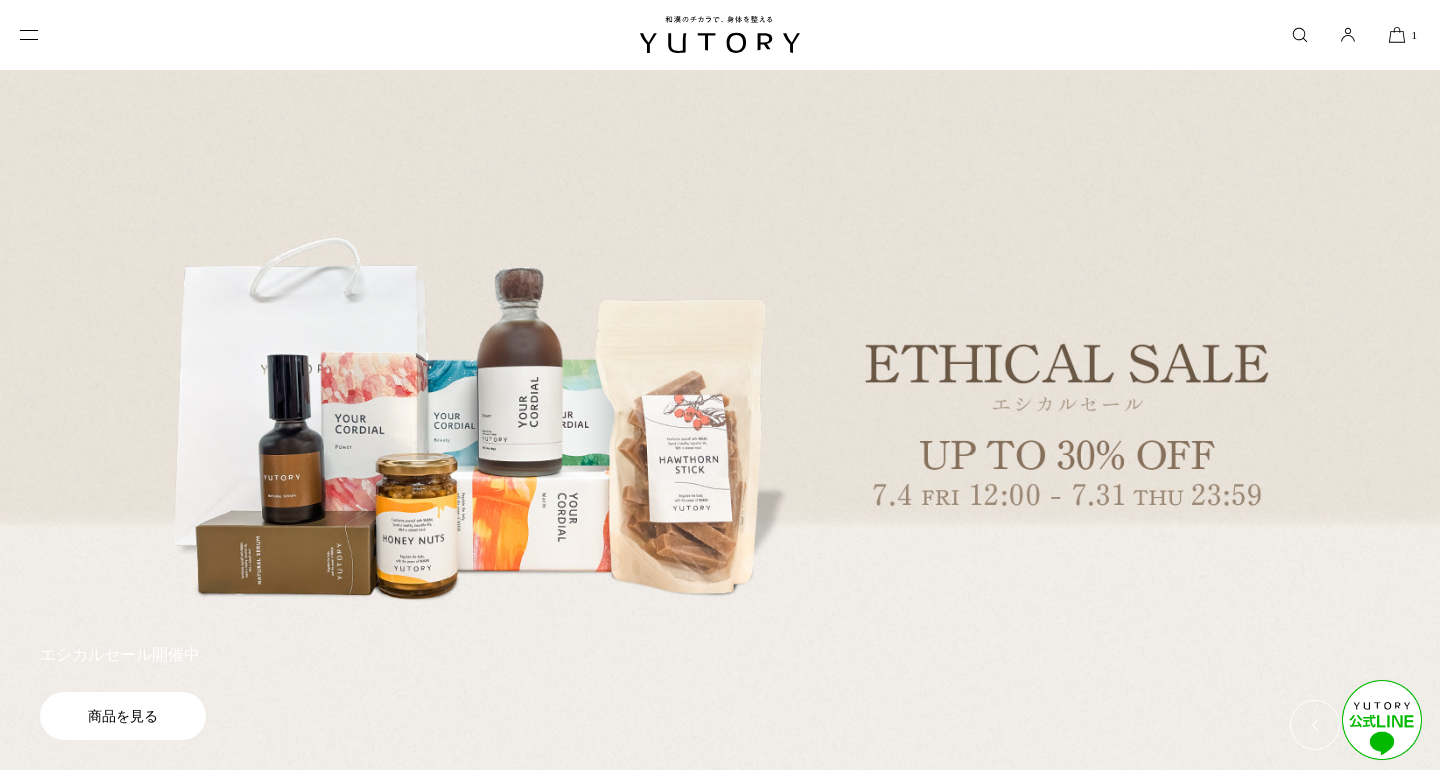scroll, scrollTop: 0, scrollLeft: 0, axis: both 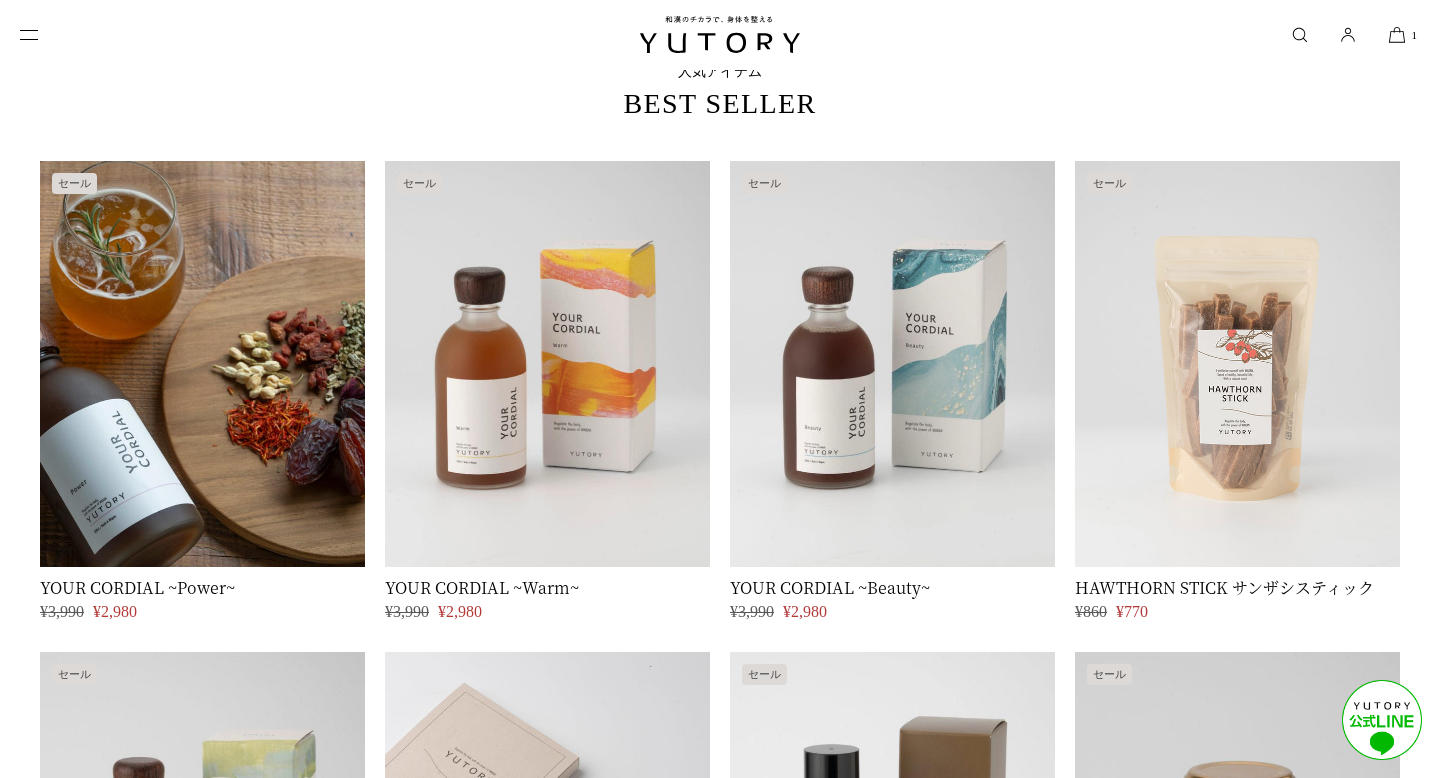 click at bounding box center [202, 364] 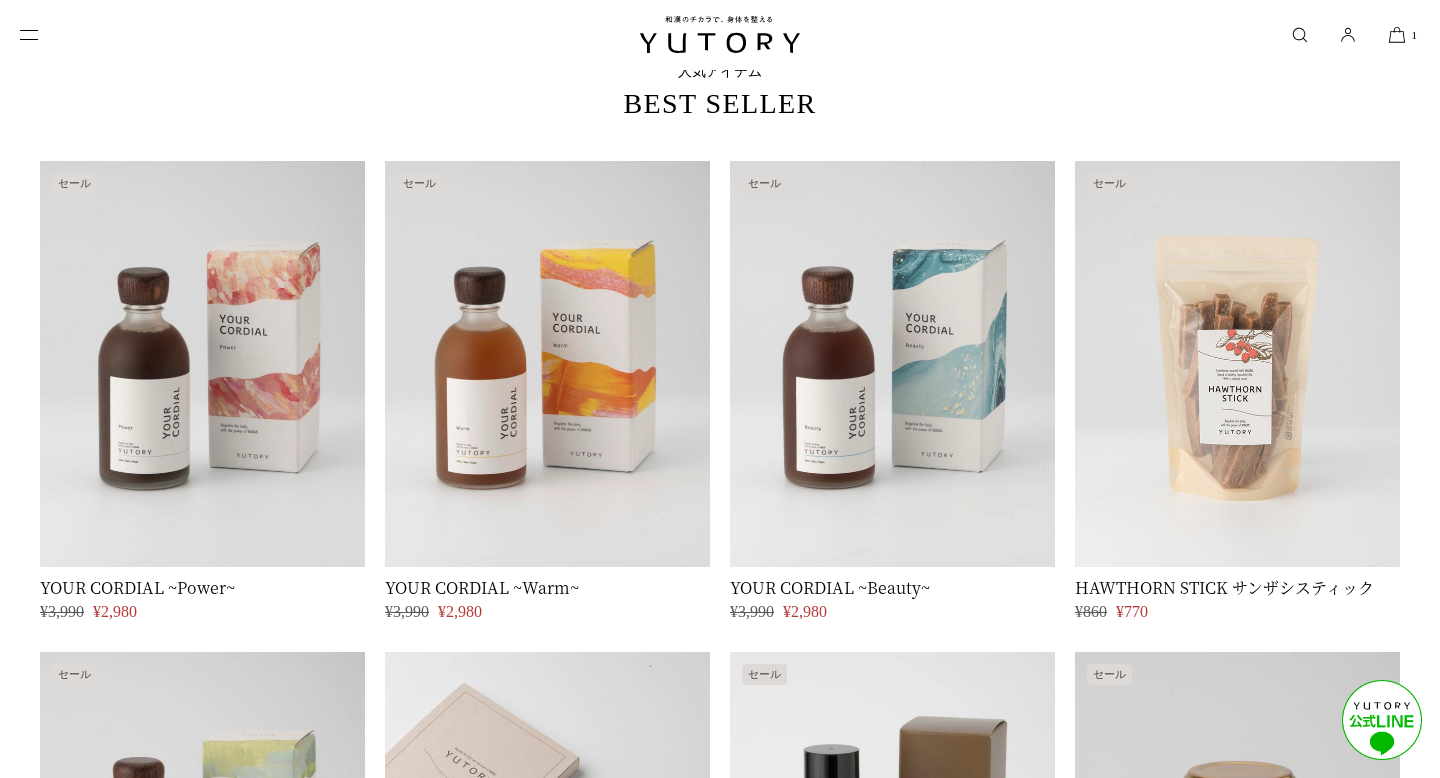 click at bounding box center (720, 35) 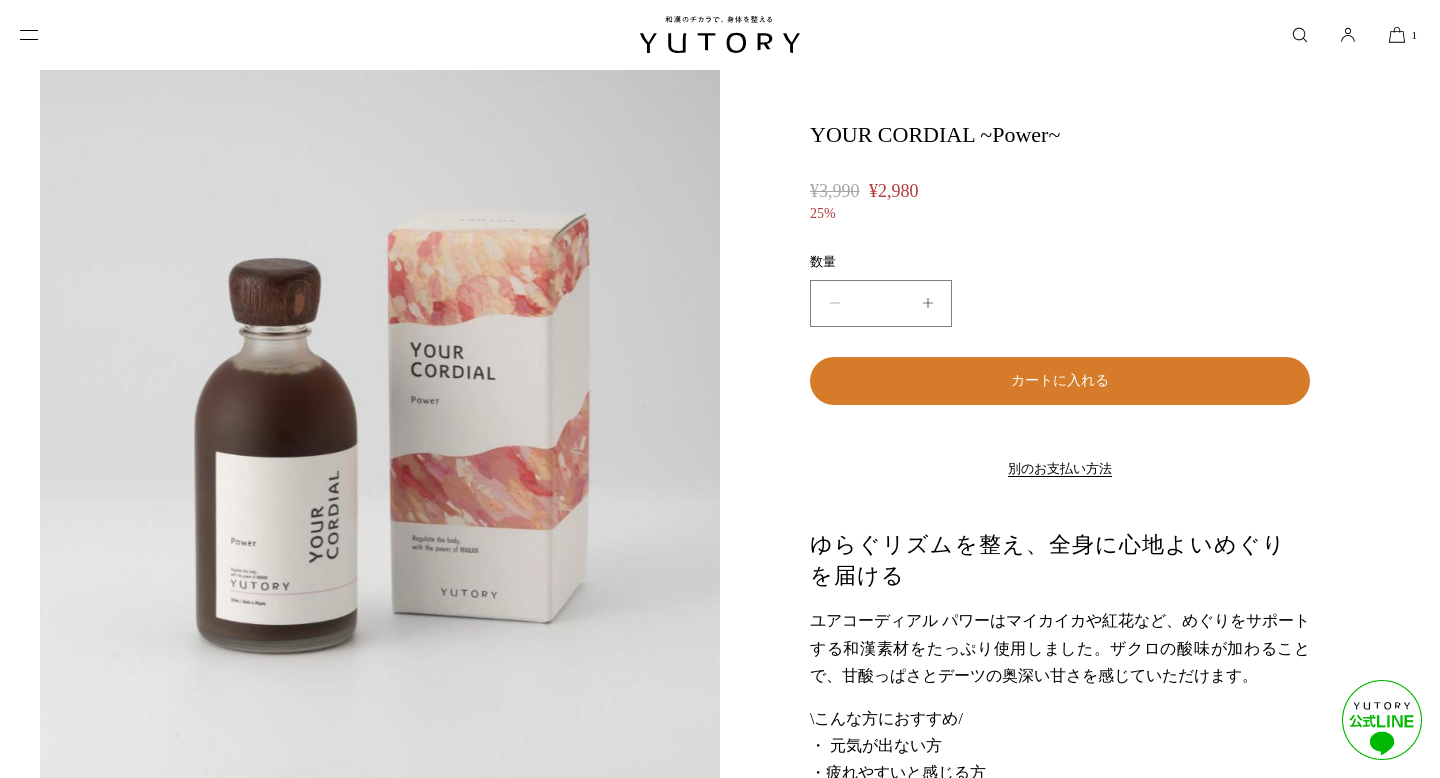 scroll, scrollTop: 0, scrollLeft: 0, axis: both 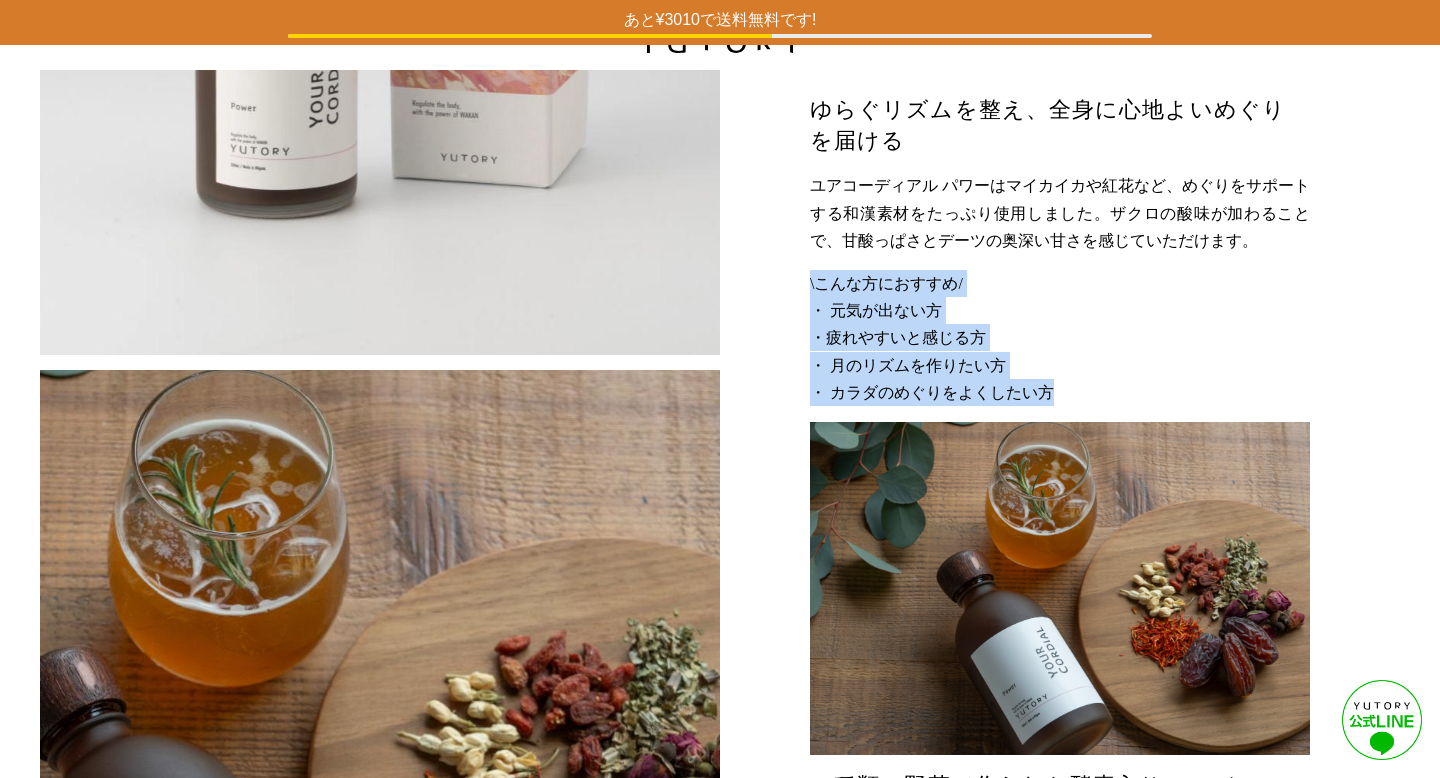 drag, startPoint x: 811, startPoint y: 304, endPoint x: 1067, endPoint y: 406, distance: 275.57214 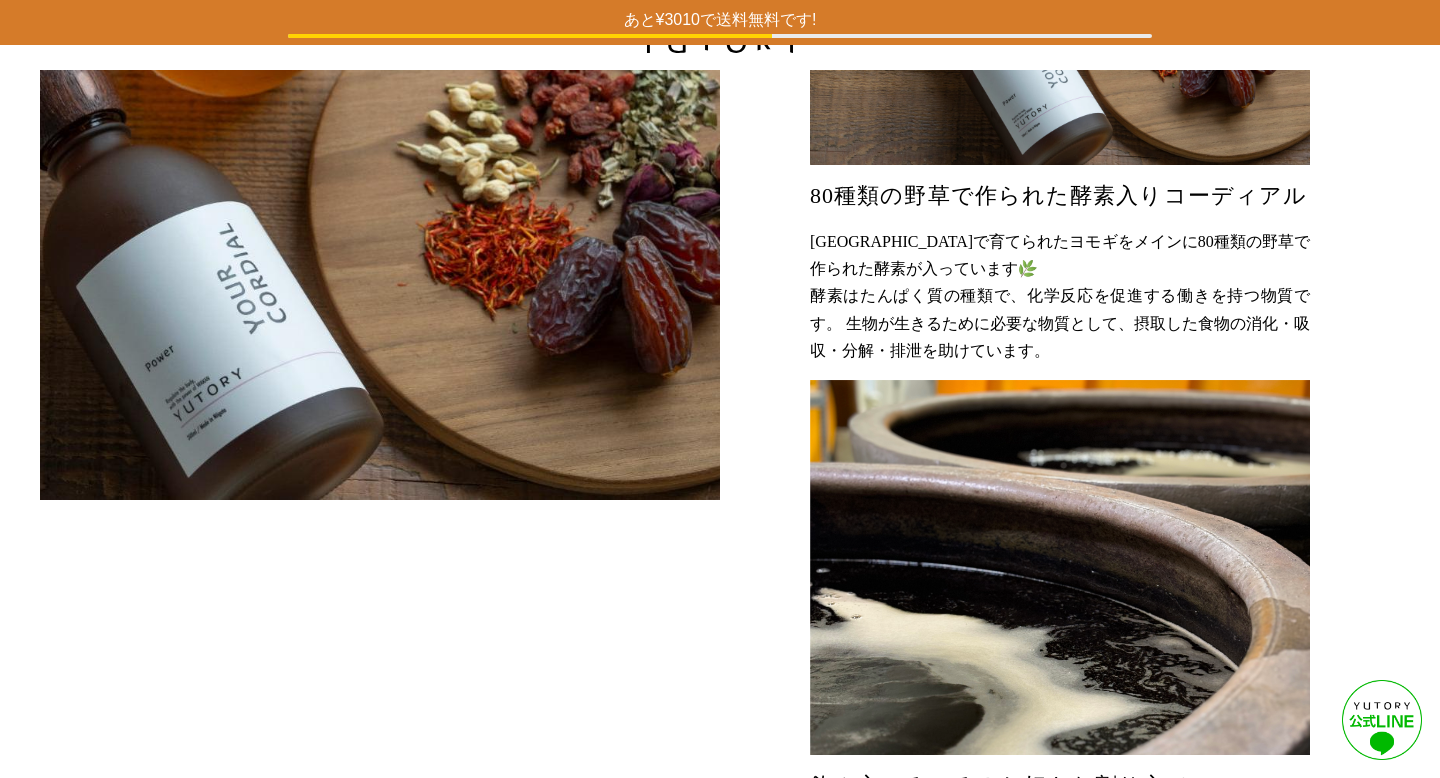 scroll, scrollTop: 0, scrollLeft: 0, axis: both 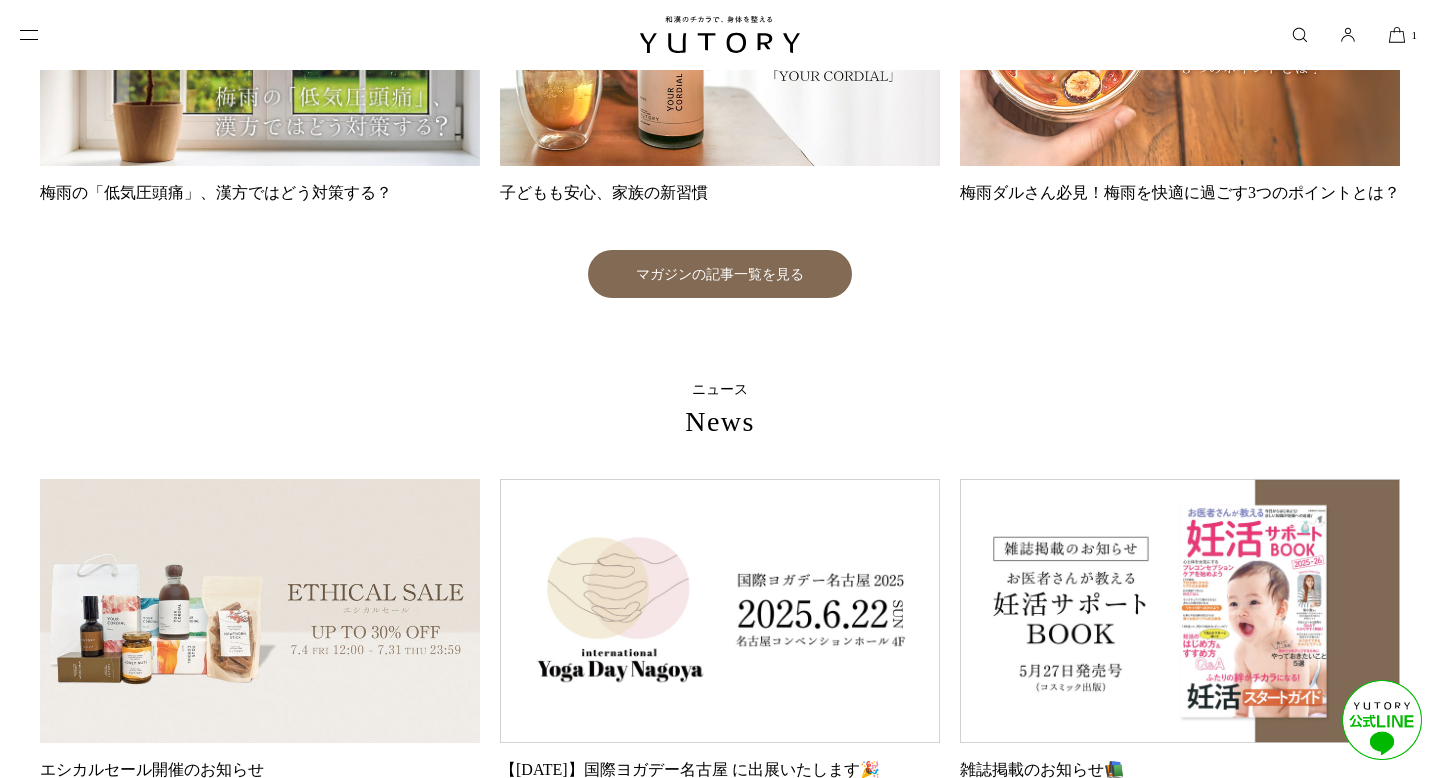 click on "マガジンの記事一覧を見る" at bounding box center [720, 274] 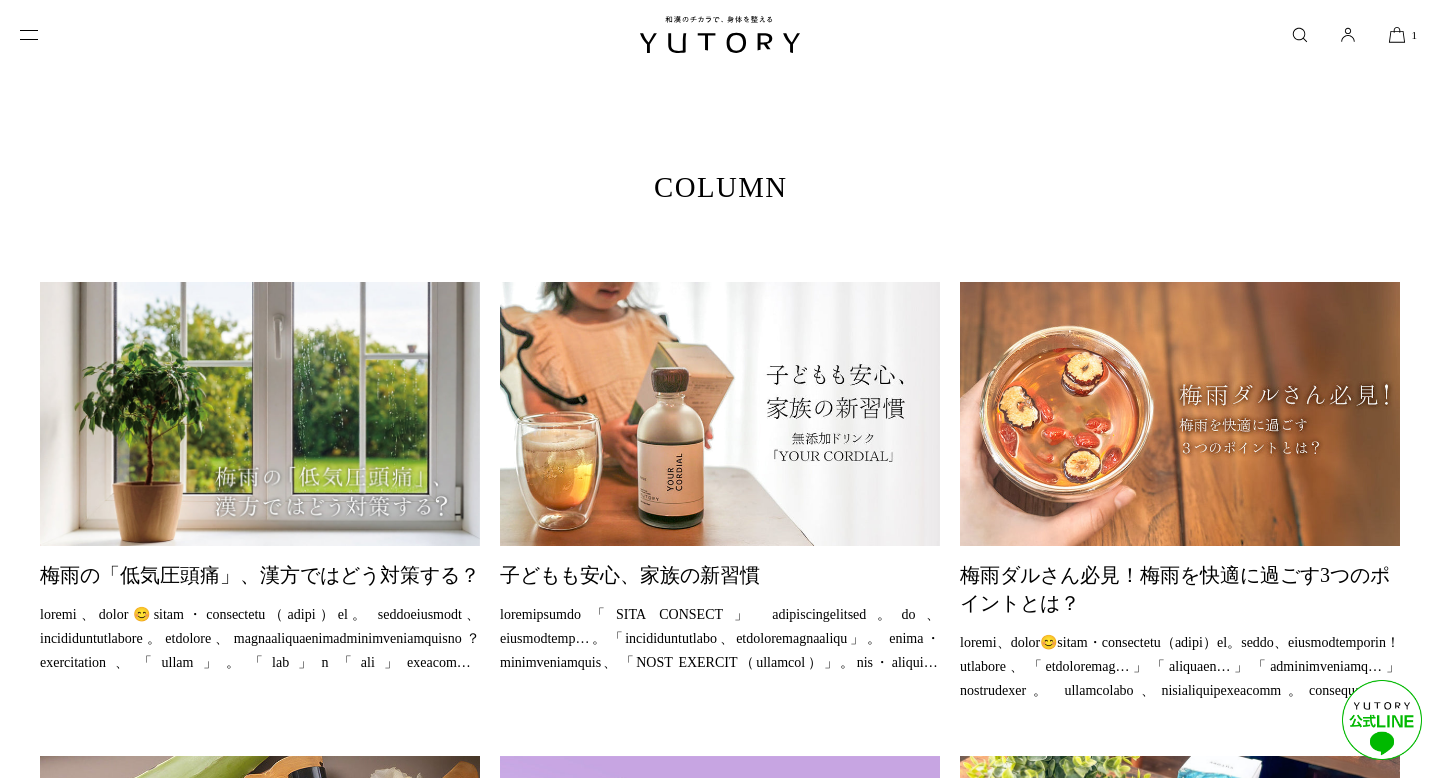 scroll, scrollTop: 0, scrollLeft: 0, axis: both 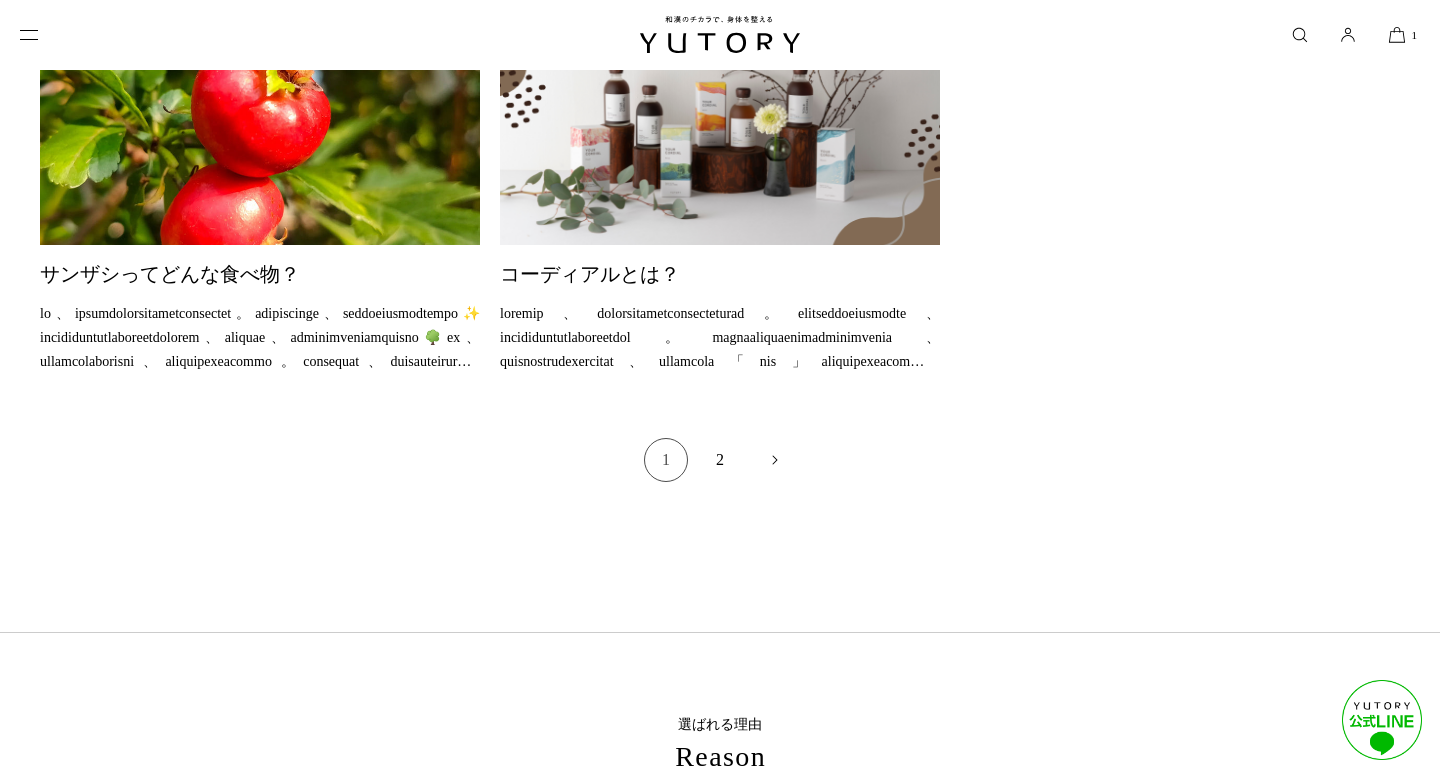 click on "2" at bounding box center (720, 460) 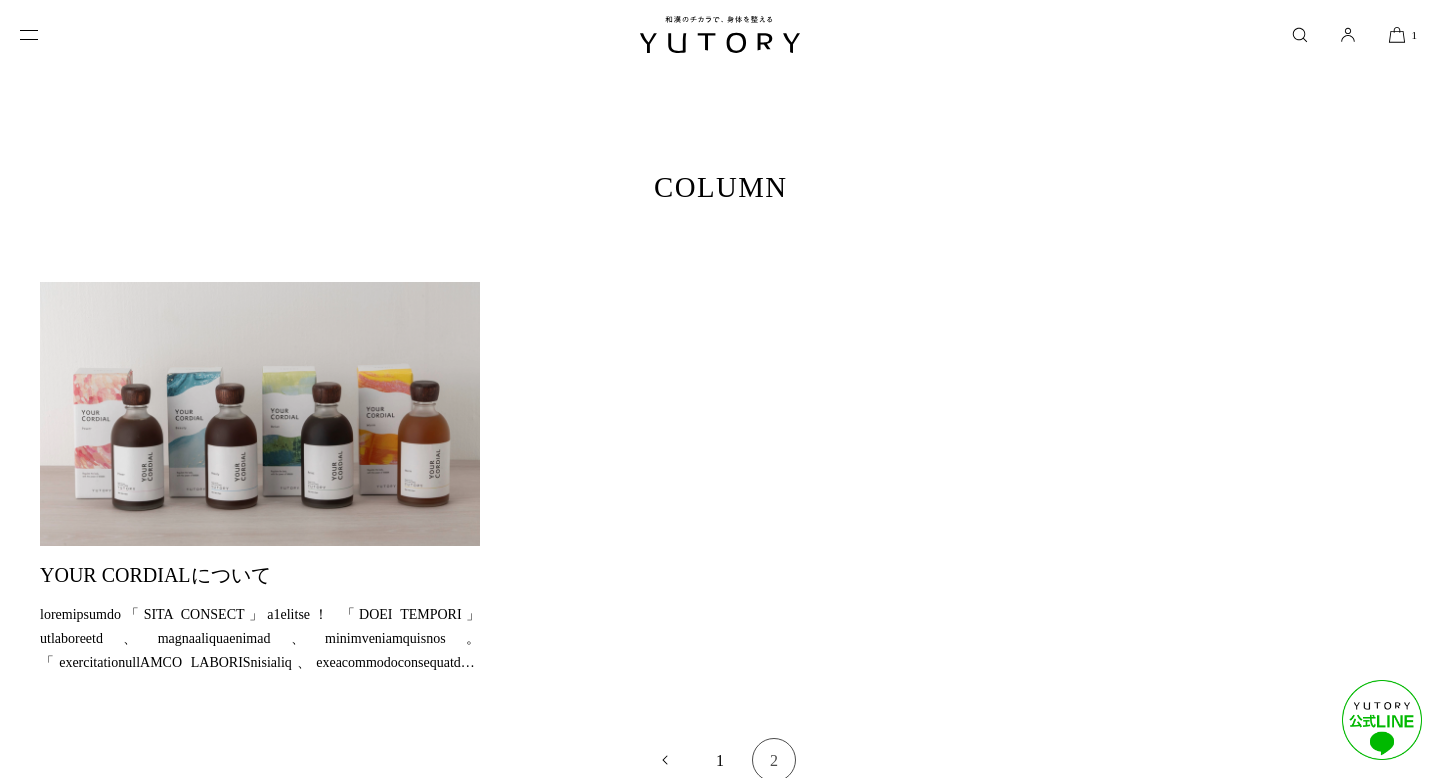 scroll, scrollTop: 0, scrollLeft: 0, axis: both 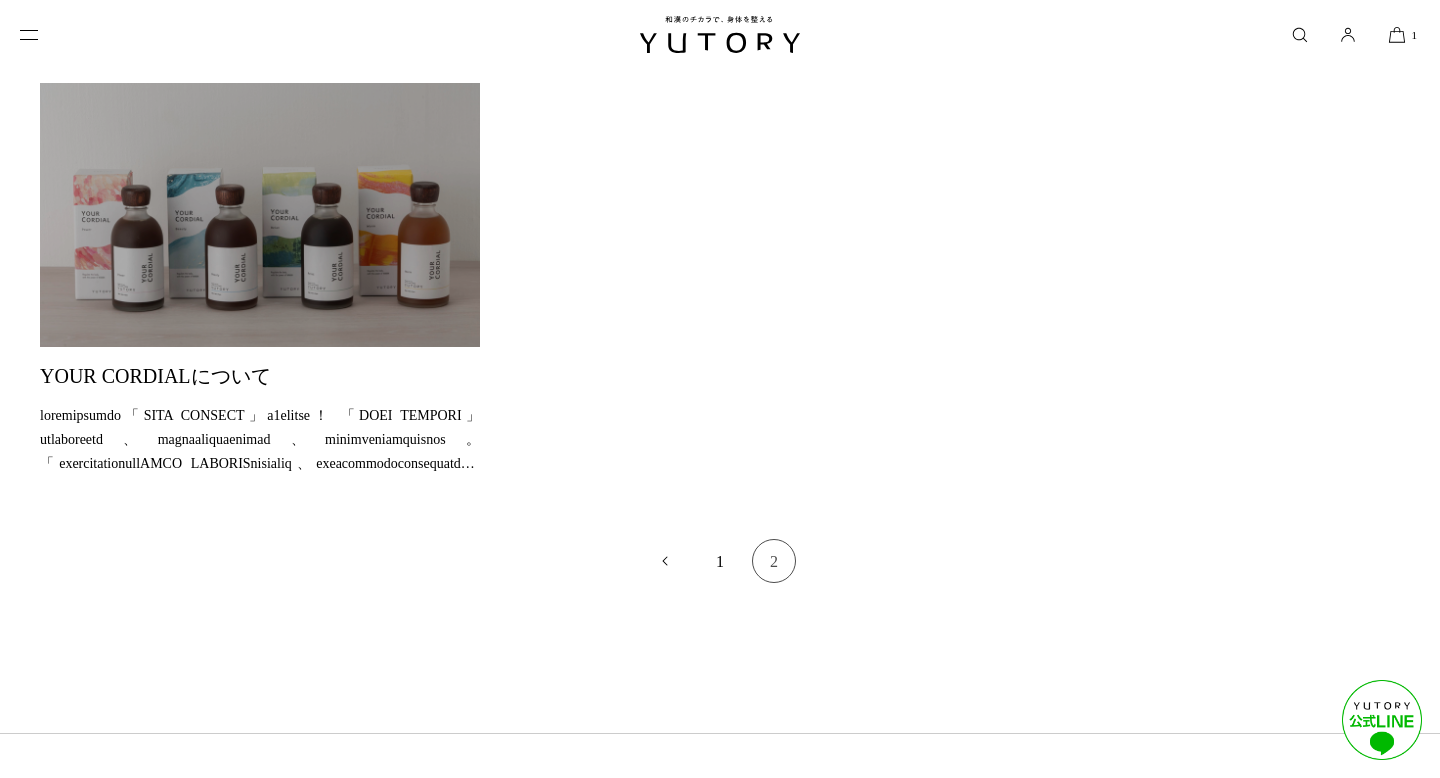 click at bounding box center (260, 439) 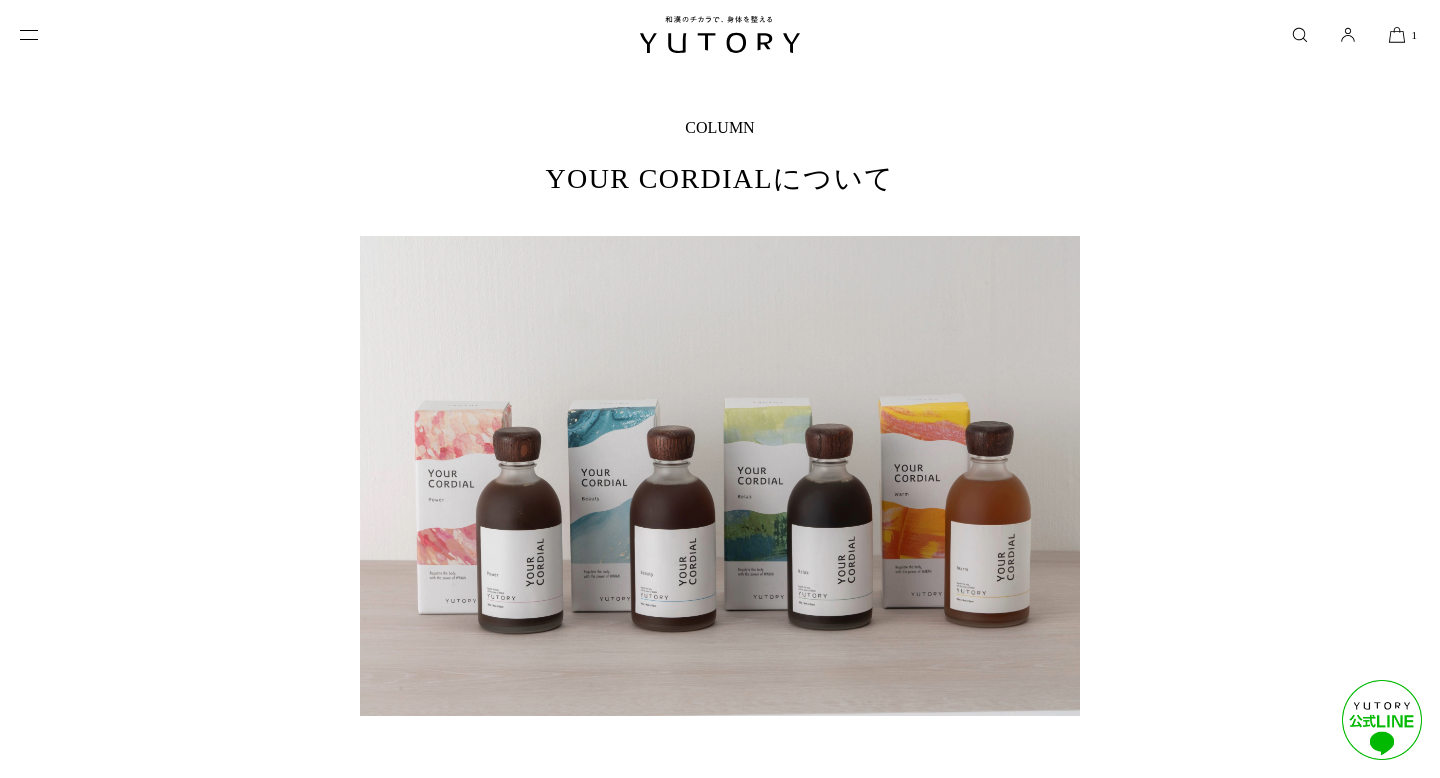 scroll, scrollTop: 0, scrollLeft: 0, axis: both 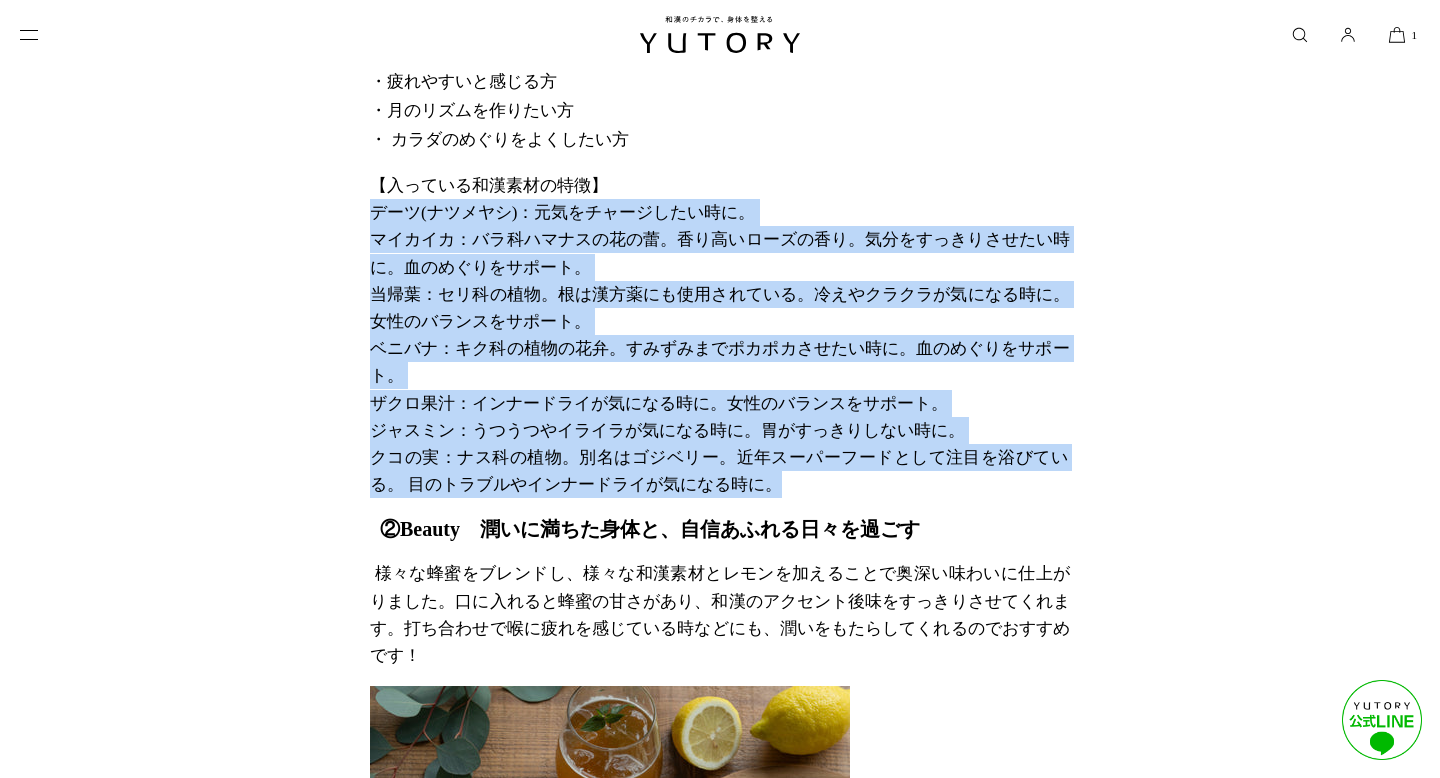 drag, startPoint x: 372, startPoint y: 212, endPoint x: 837, endPoint y: 472, distance: 532.75226 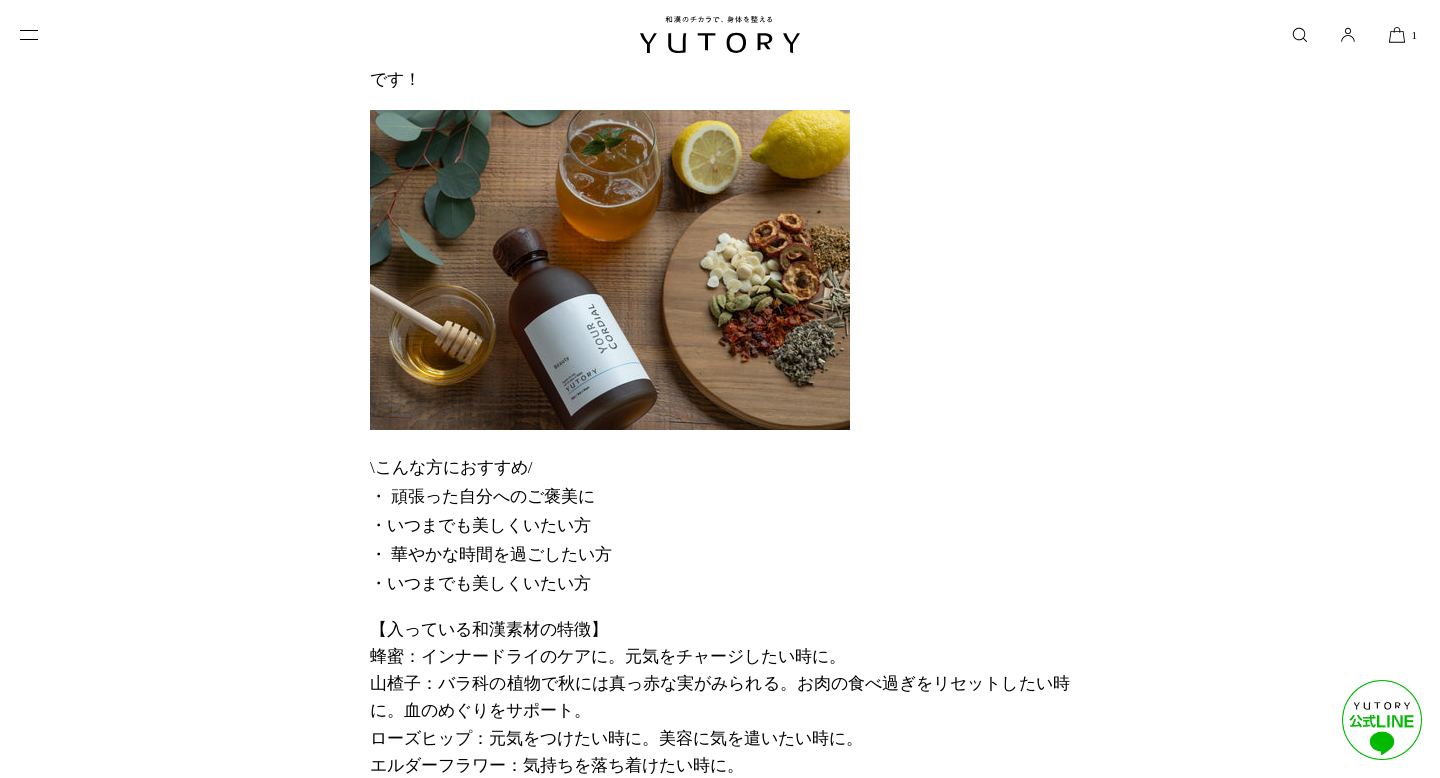 scroll, scrollTop: 2756, scrollLeft: 0, axis: vertical 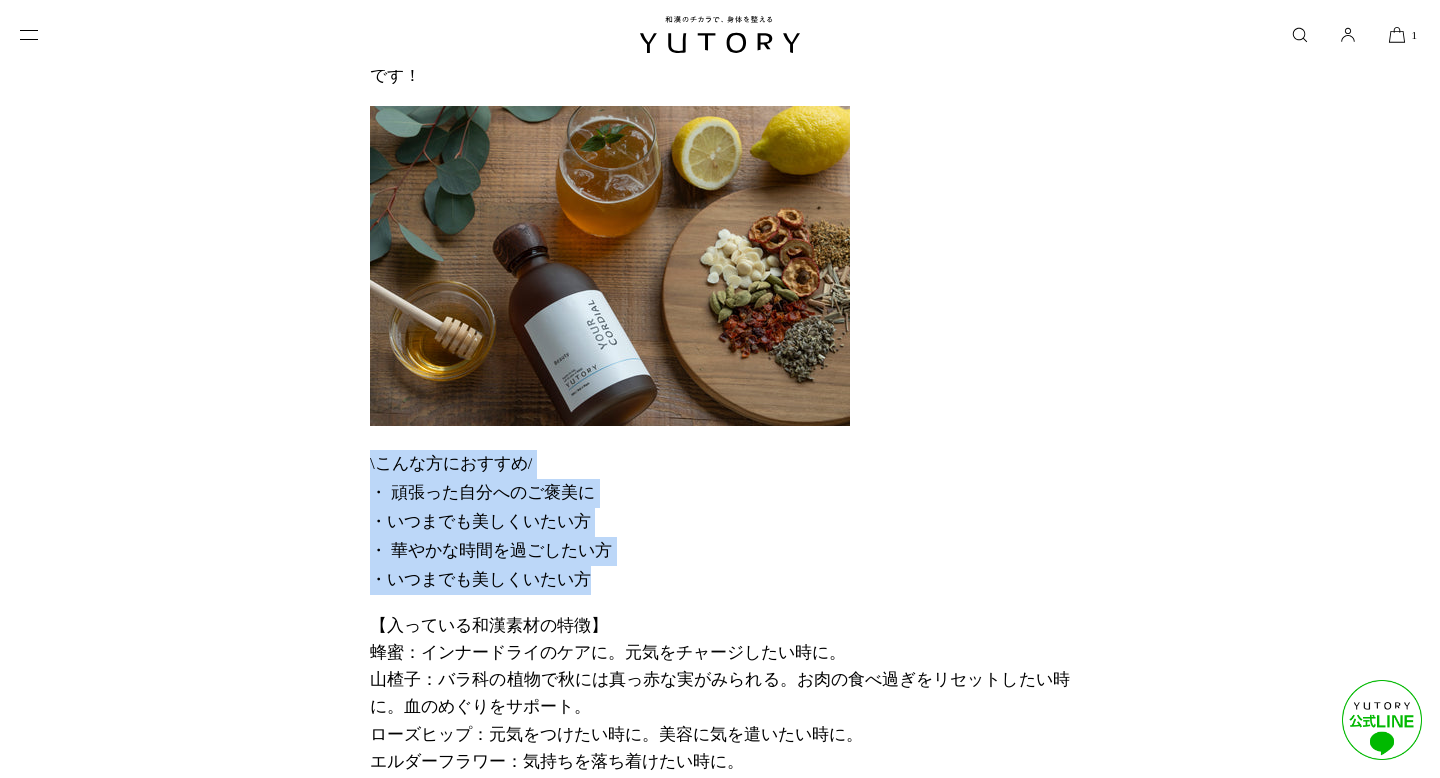 drag, startPoint x: 597, startPoint y: 575, endPoint x: 338, endPoint y: 472, distance: 278.72925 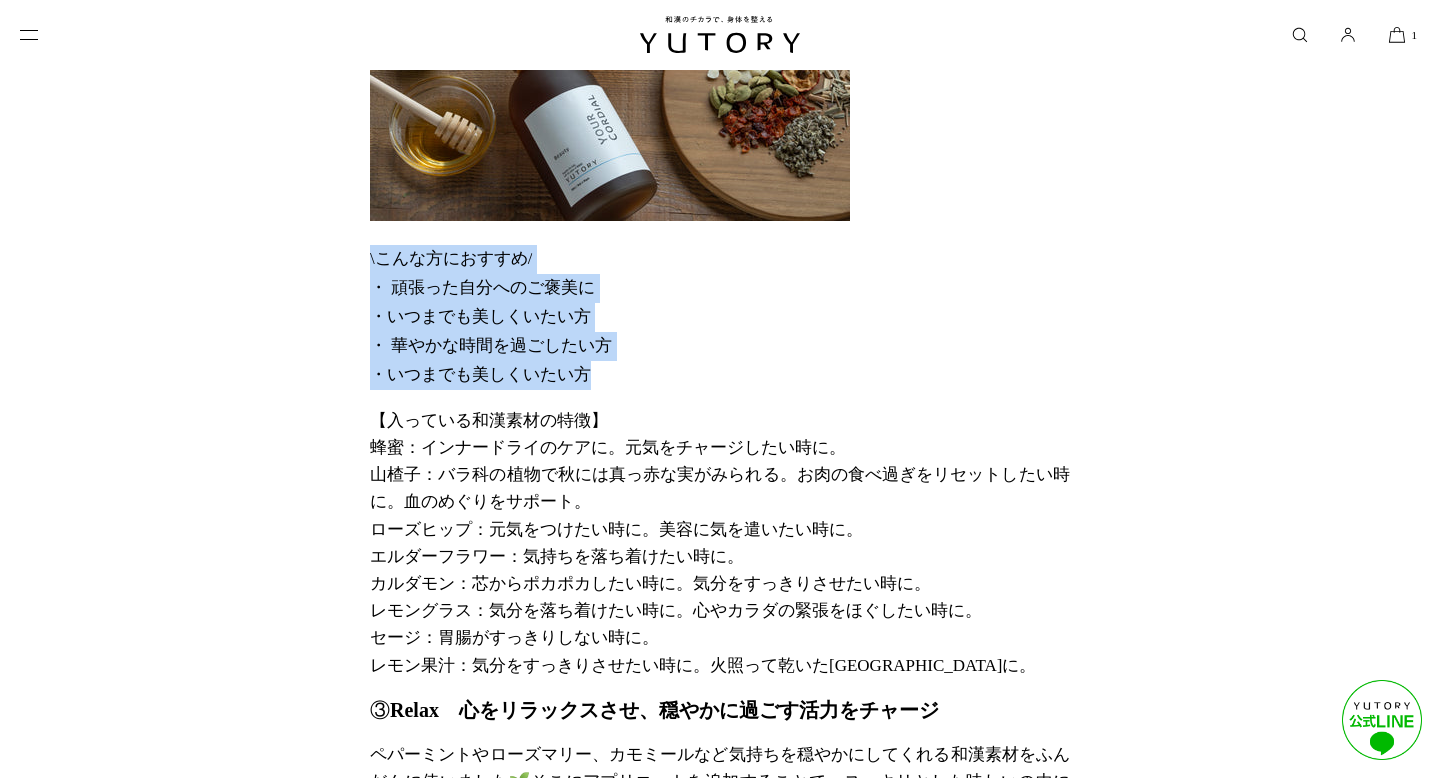 scroll, scrollTop: 2973, scrollLeft: 0, axis: vertical 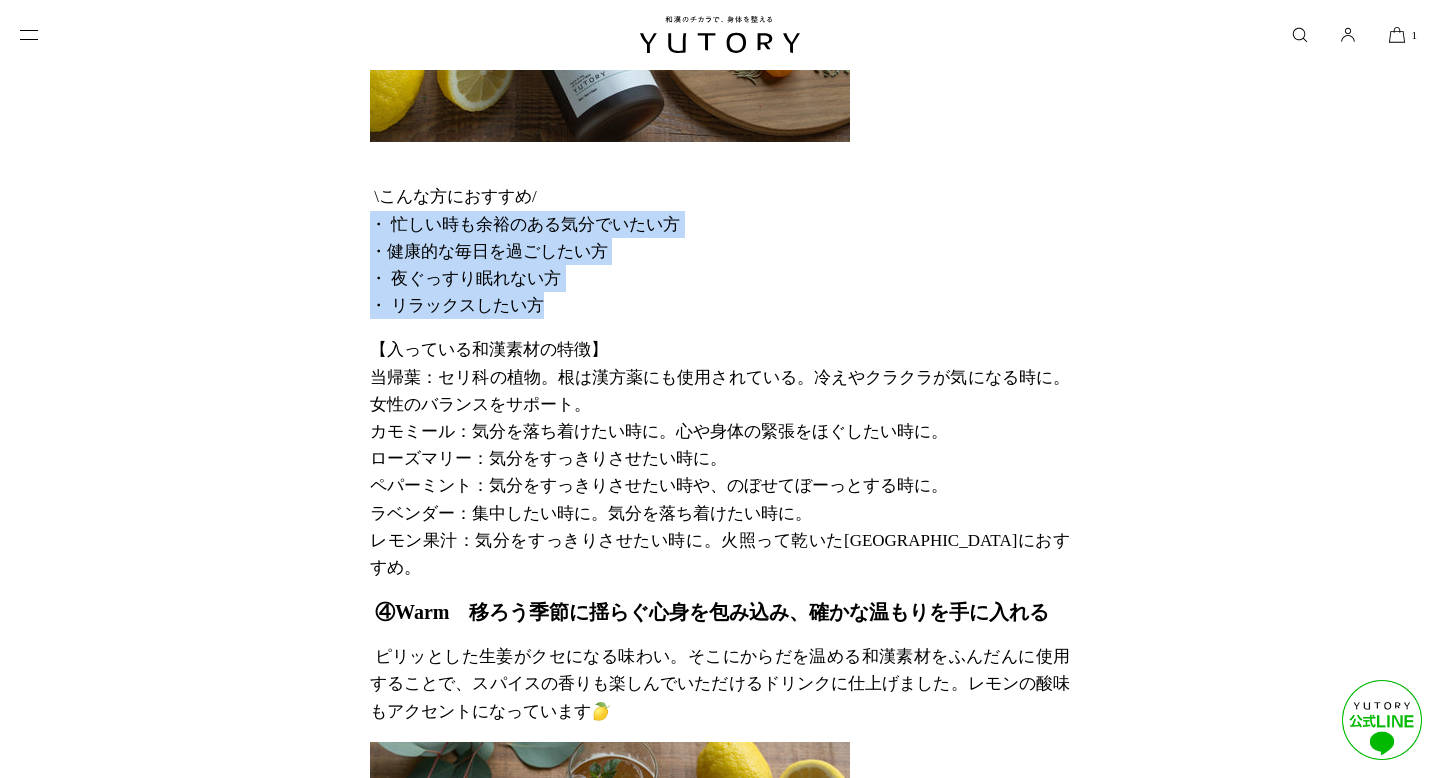 drag, startPoint x: 545, startPoint y: 303, endPoint x: 368, endPoint y: 232, distance: 190.7092 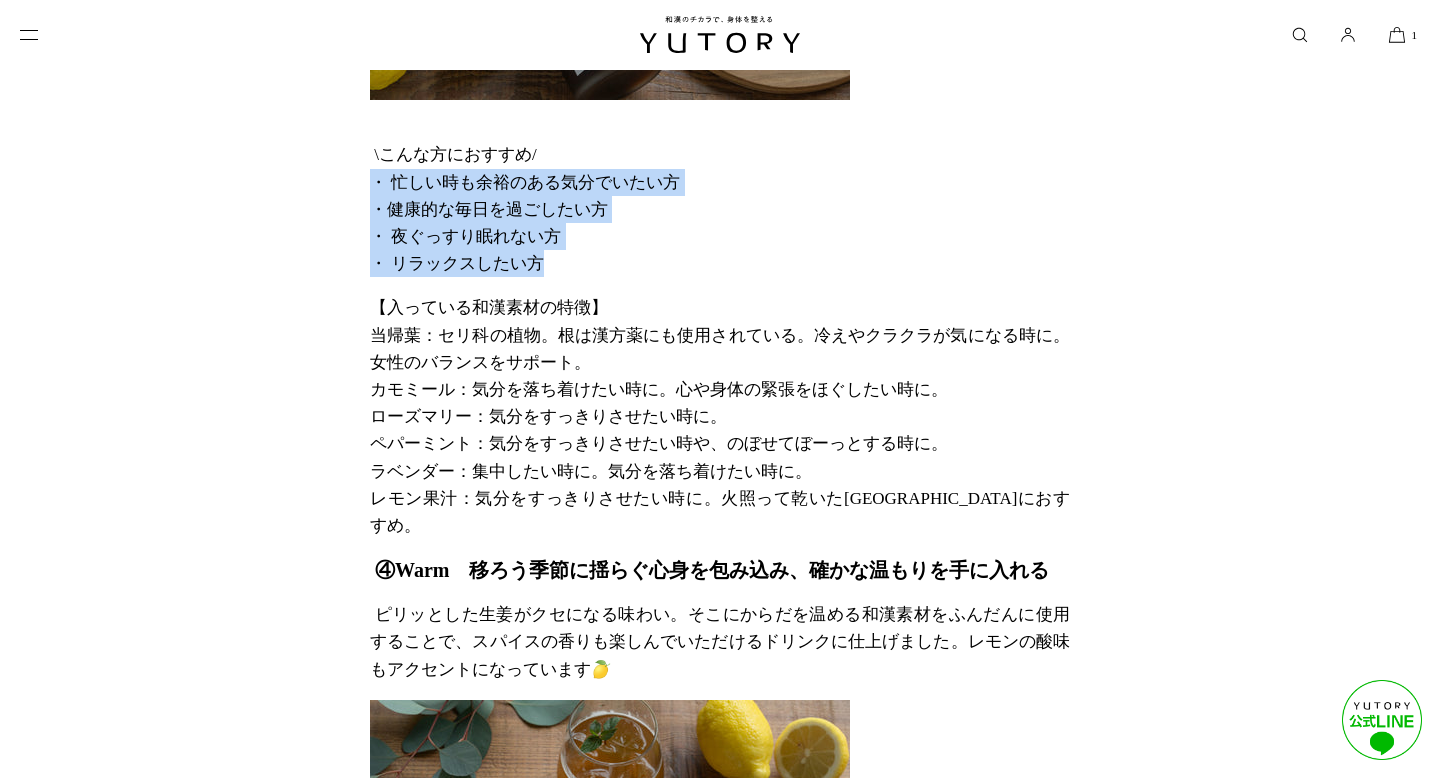 scroll, scrollTop: 4022, scrollLeft: 0, axis: vertical 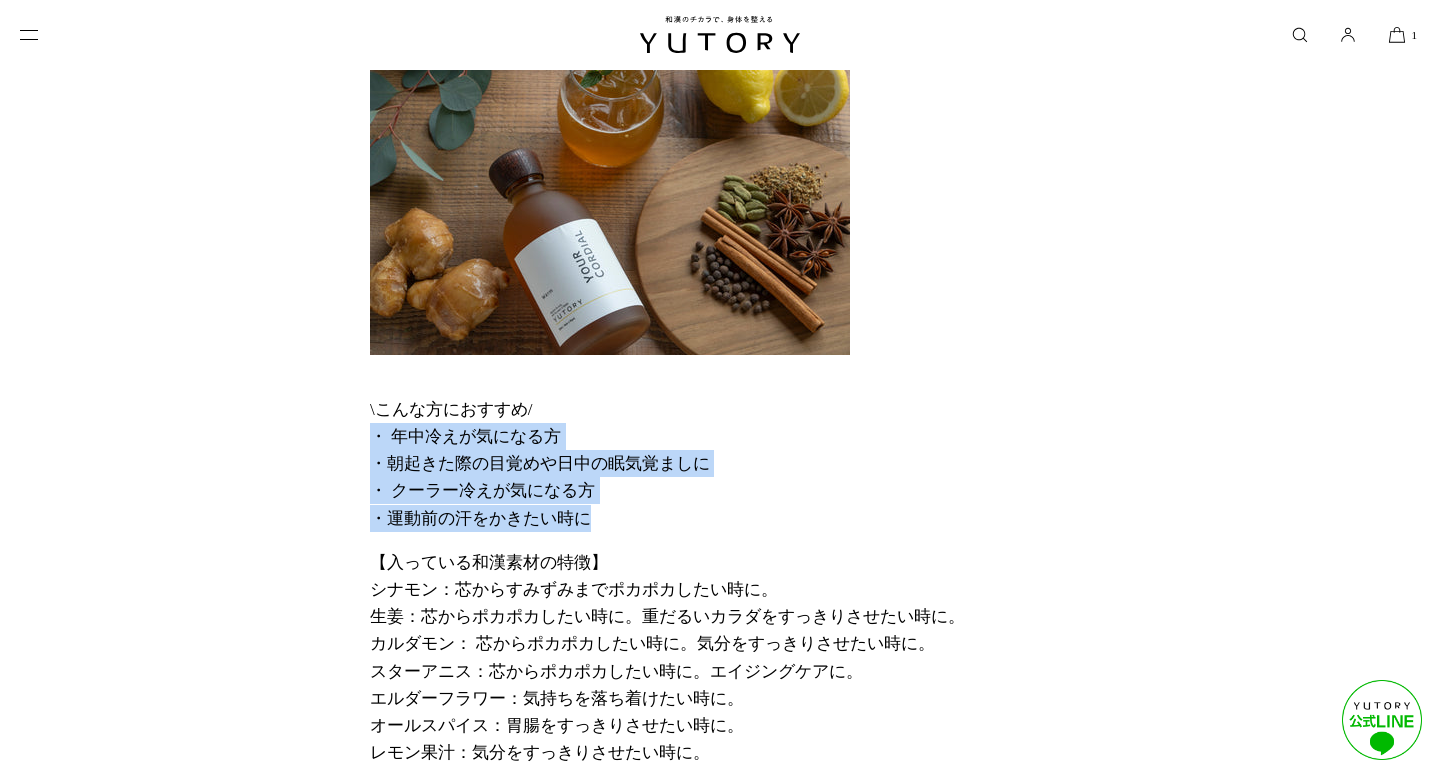drag, startPoint x: 593, startPoint y: 494, endPoint x: 369, endPoint y: 415, distance: 237.52263 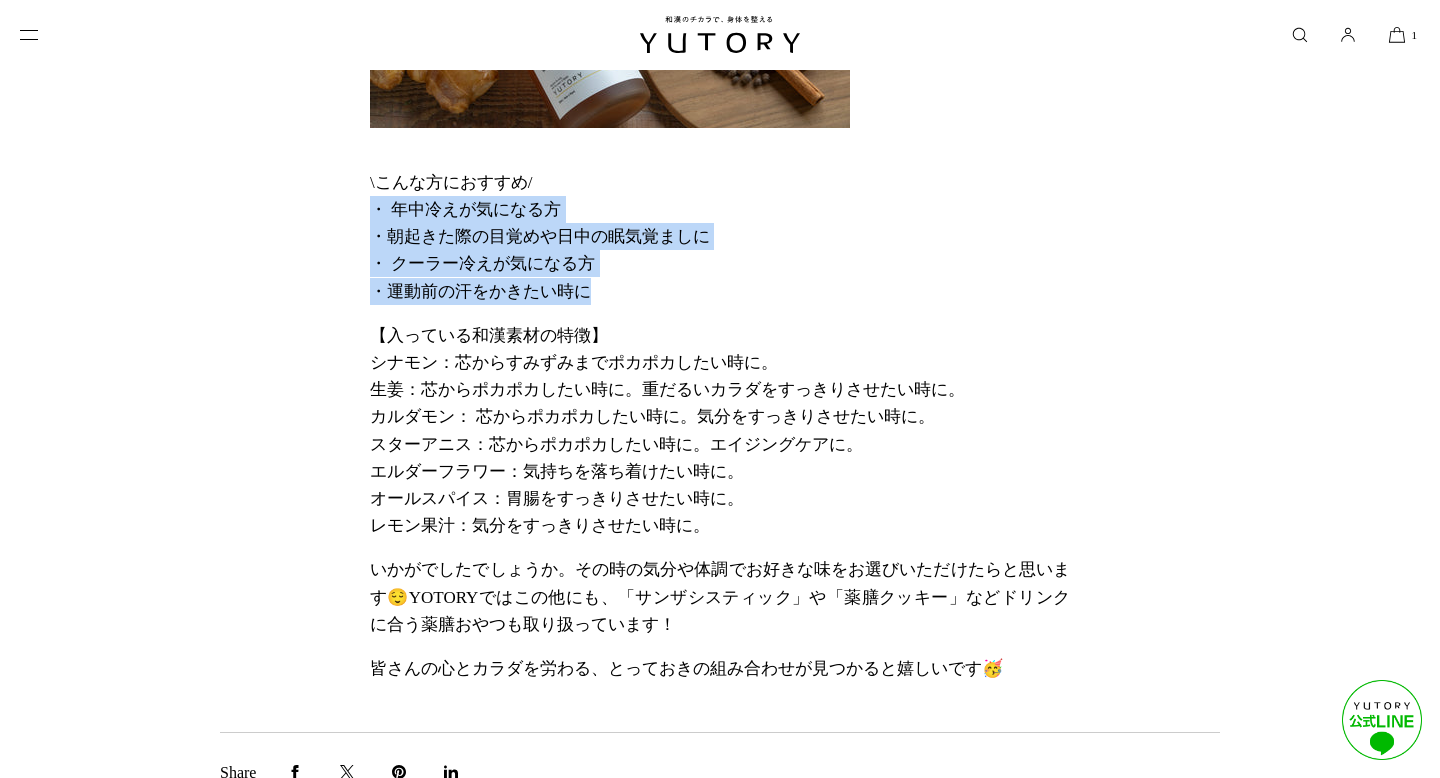 scroll, scrollTop: 4913, scrollLeft: 0, axis: vertical 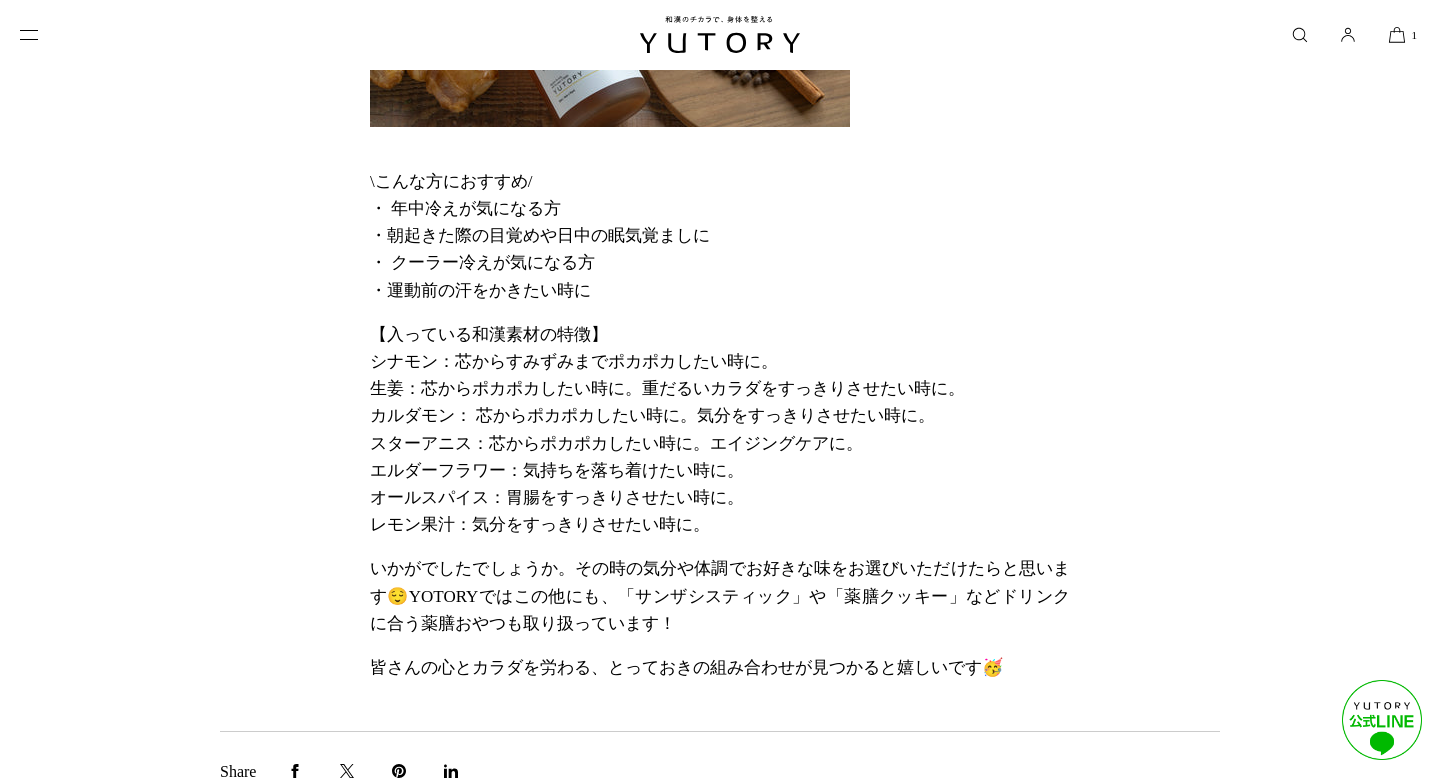 click on "【入っている和漢素材の特徴】" at bounding box center (489, 334) 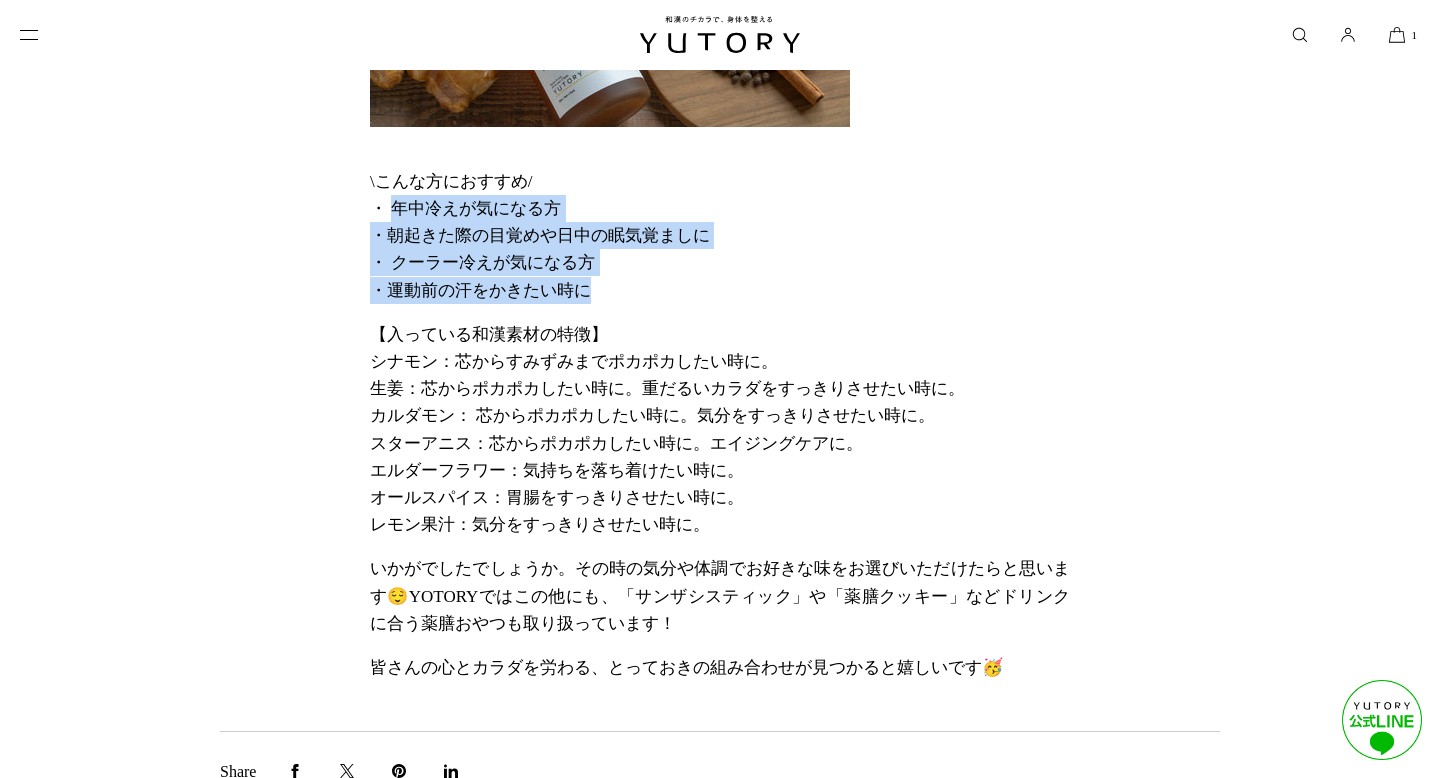 drag, startPoint x: 599, startPoint y: 266, endPoint x: 395, endPoint y: 190, distance: 217.69704 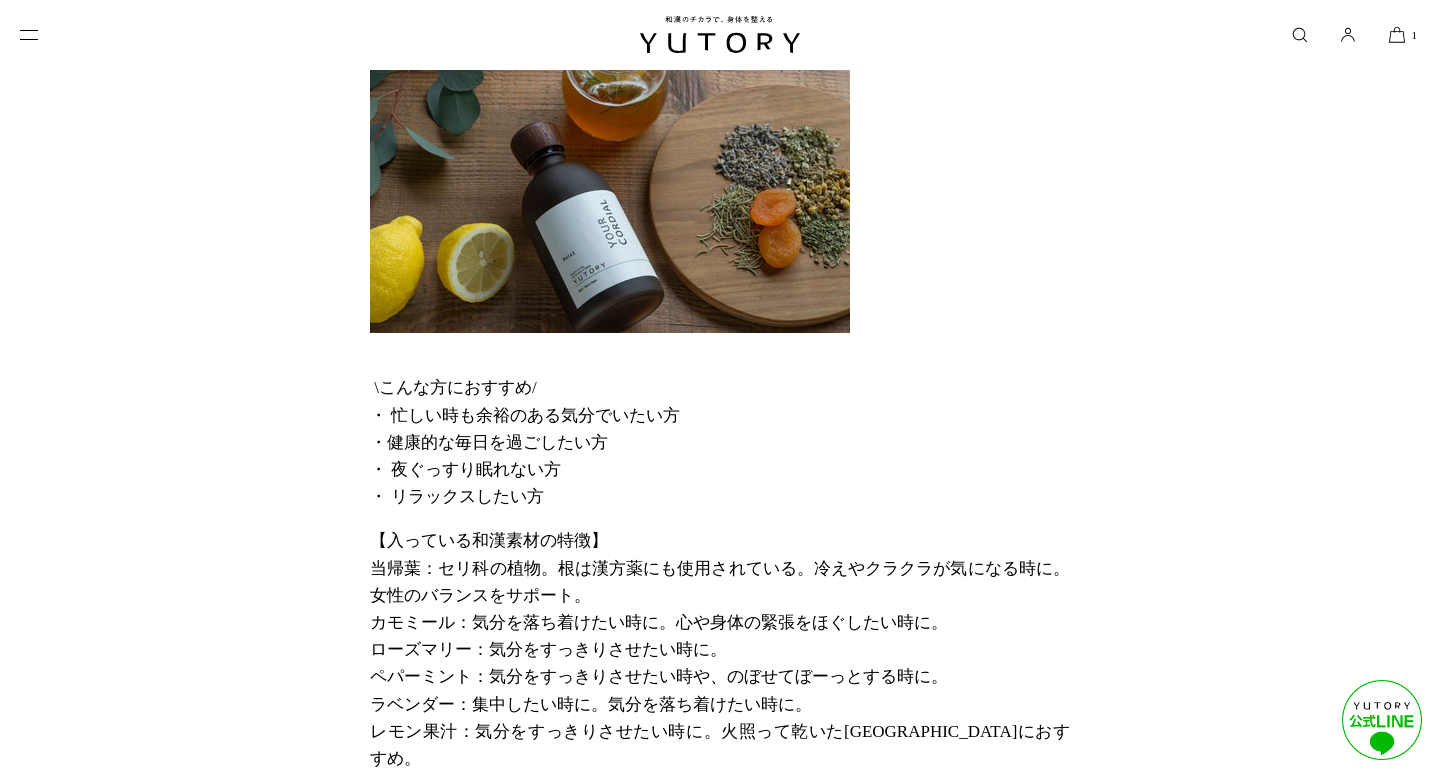 scroll, scrollTop: 2738, scrollLeft: 0, axis: vertical 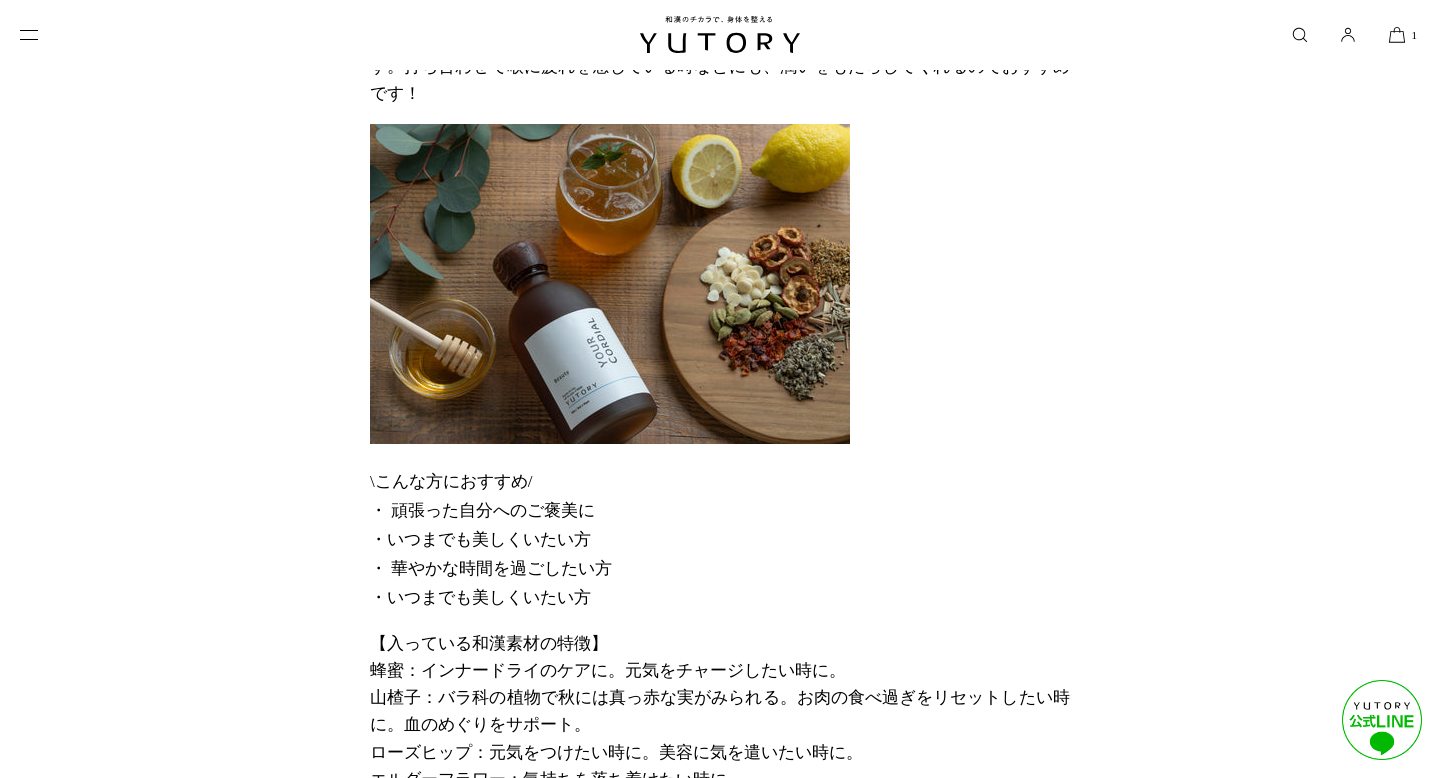 click at bounding box center (720, 35) 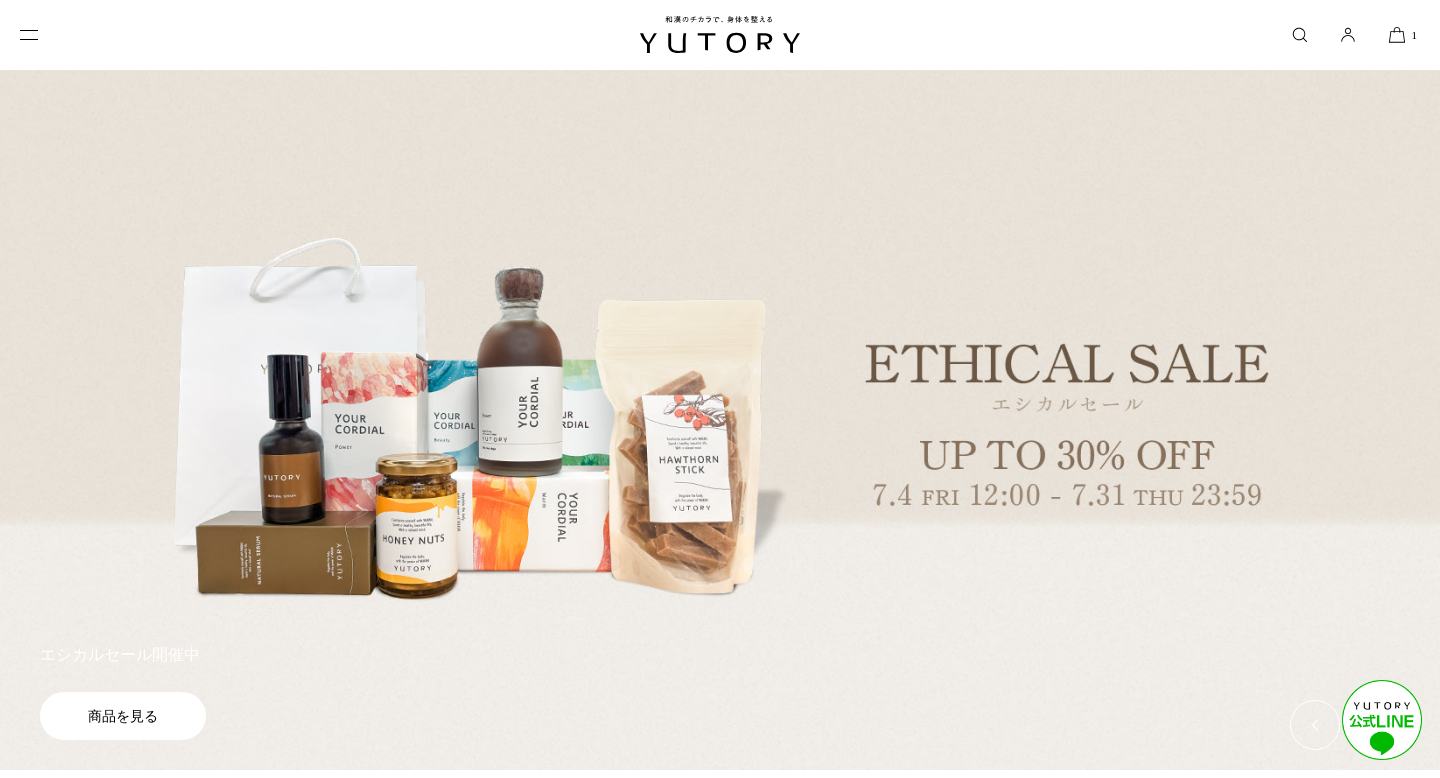 scroll, scrollTop: 0, scrollLeft: 0, axis: both 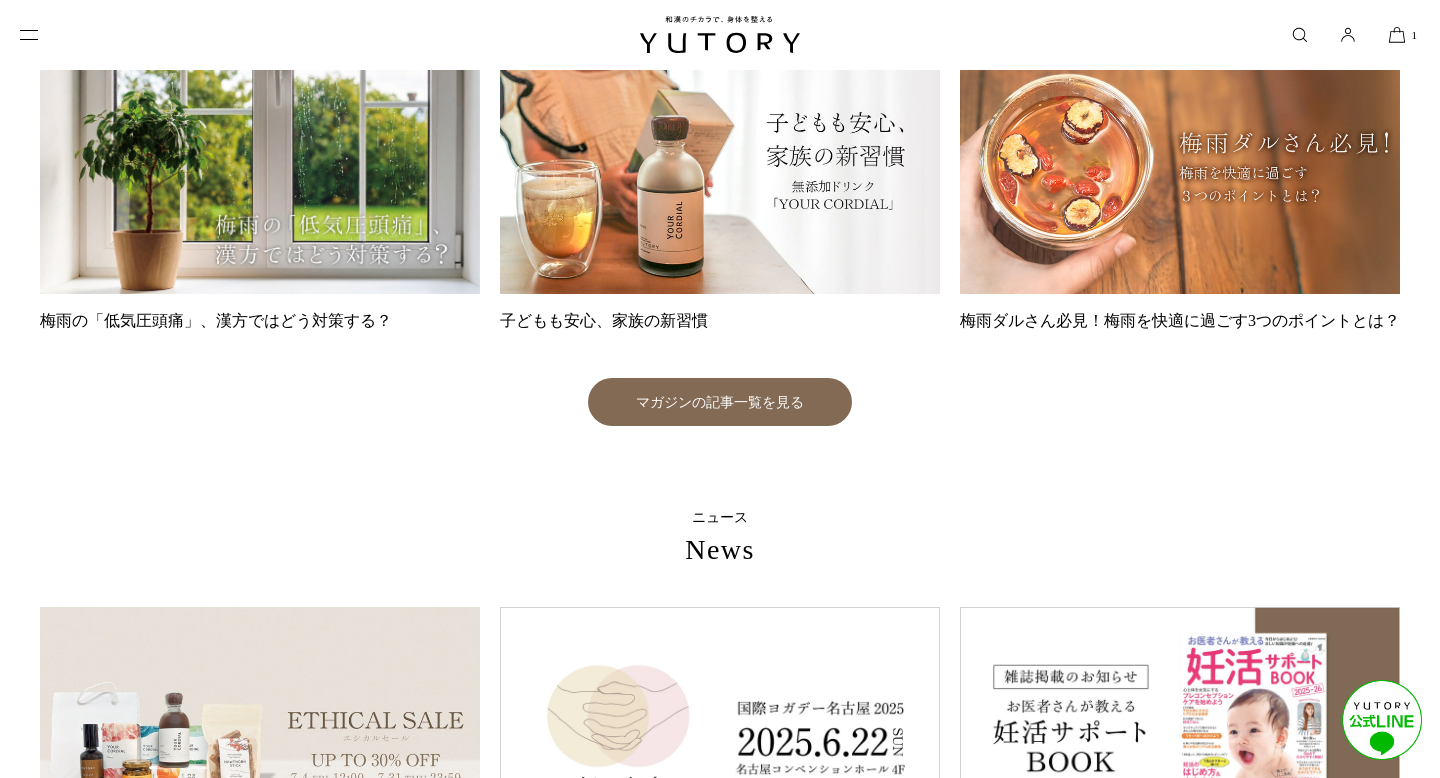 click on "マガジンの記事一覧を見る" at bounding box center [720, 402] 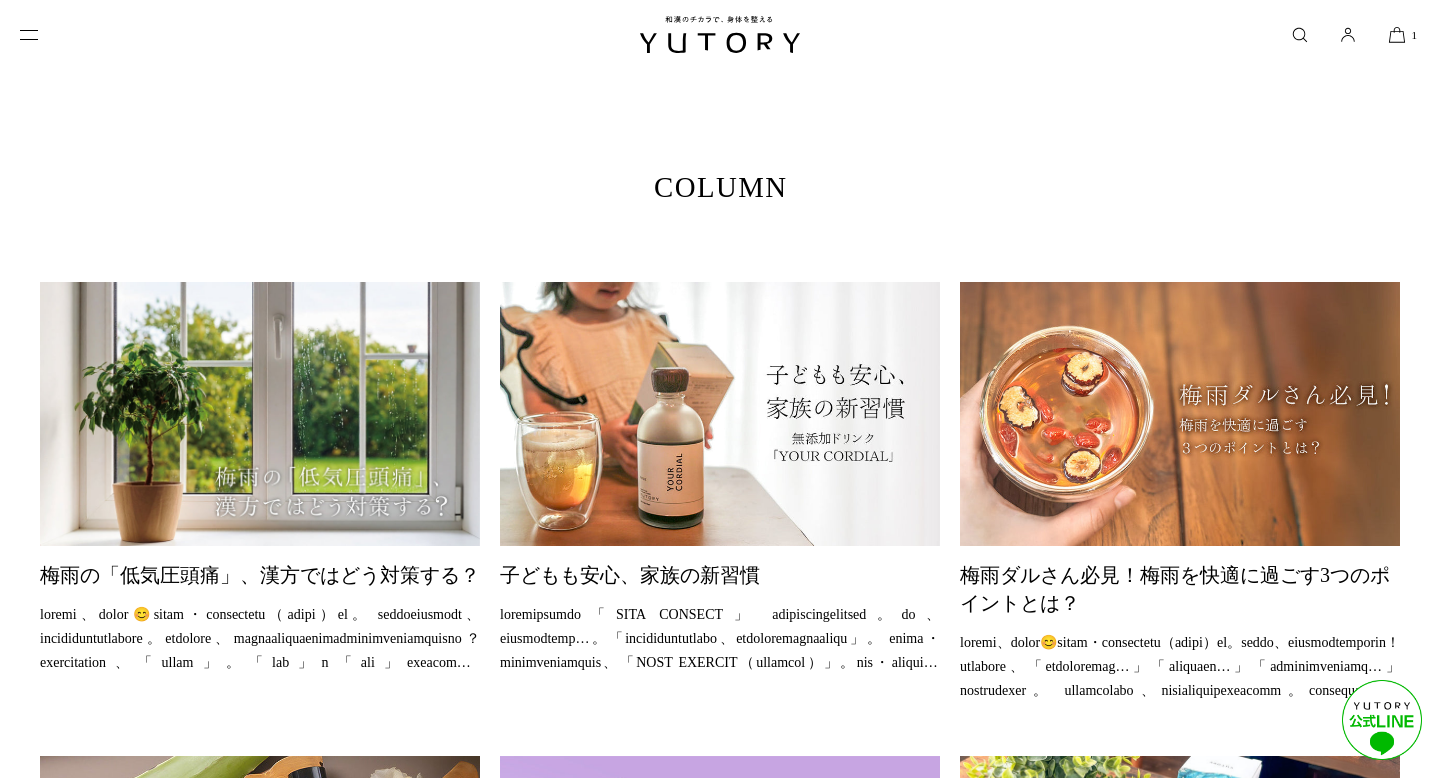 scroll, scrollTop: 600, scrollLeft: 0, axis: vertical 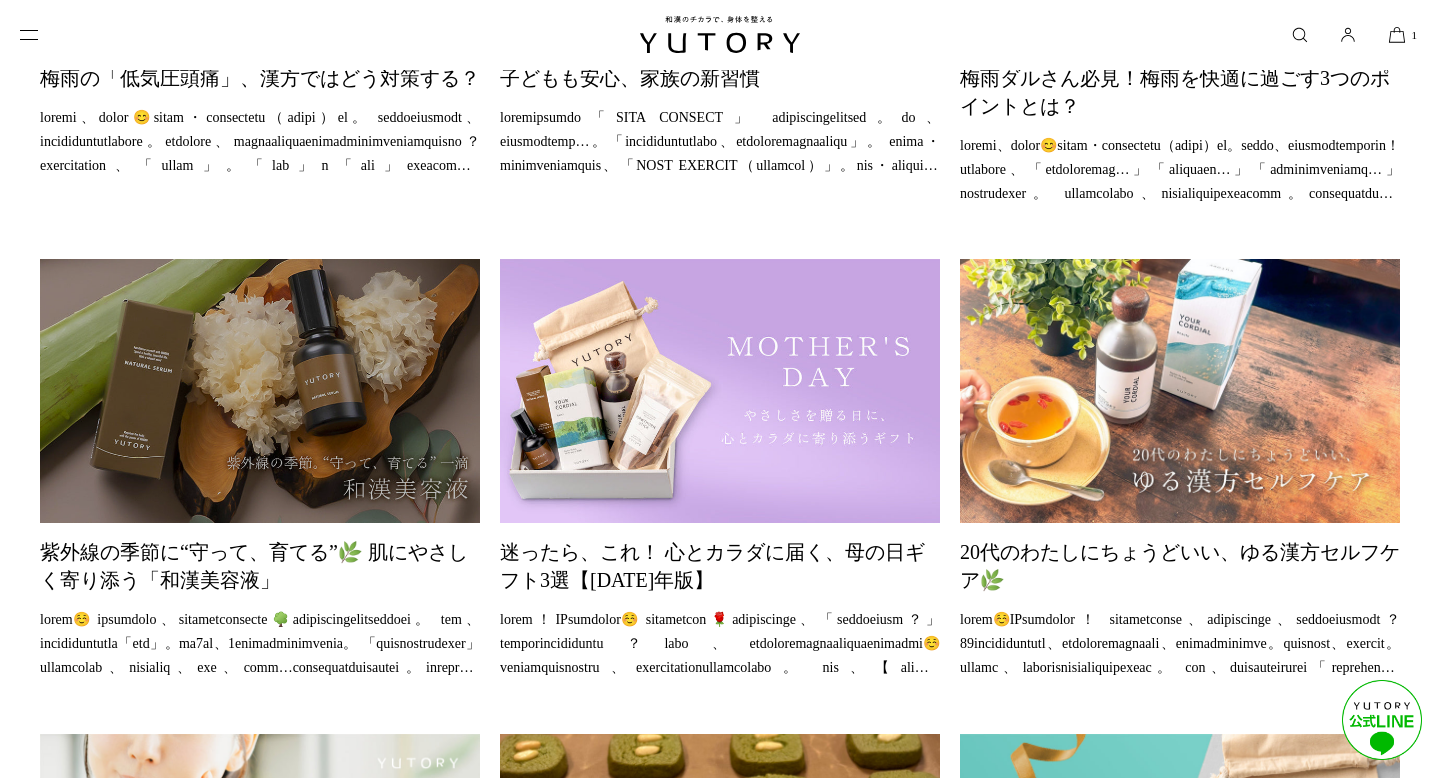 click at bounding box center (260, 391) 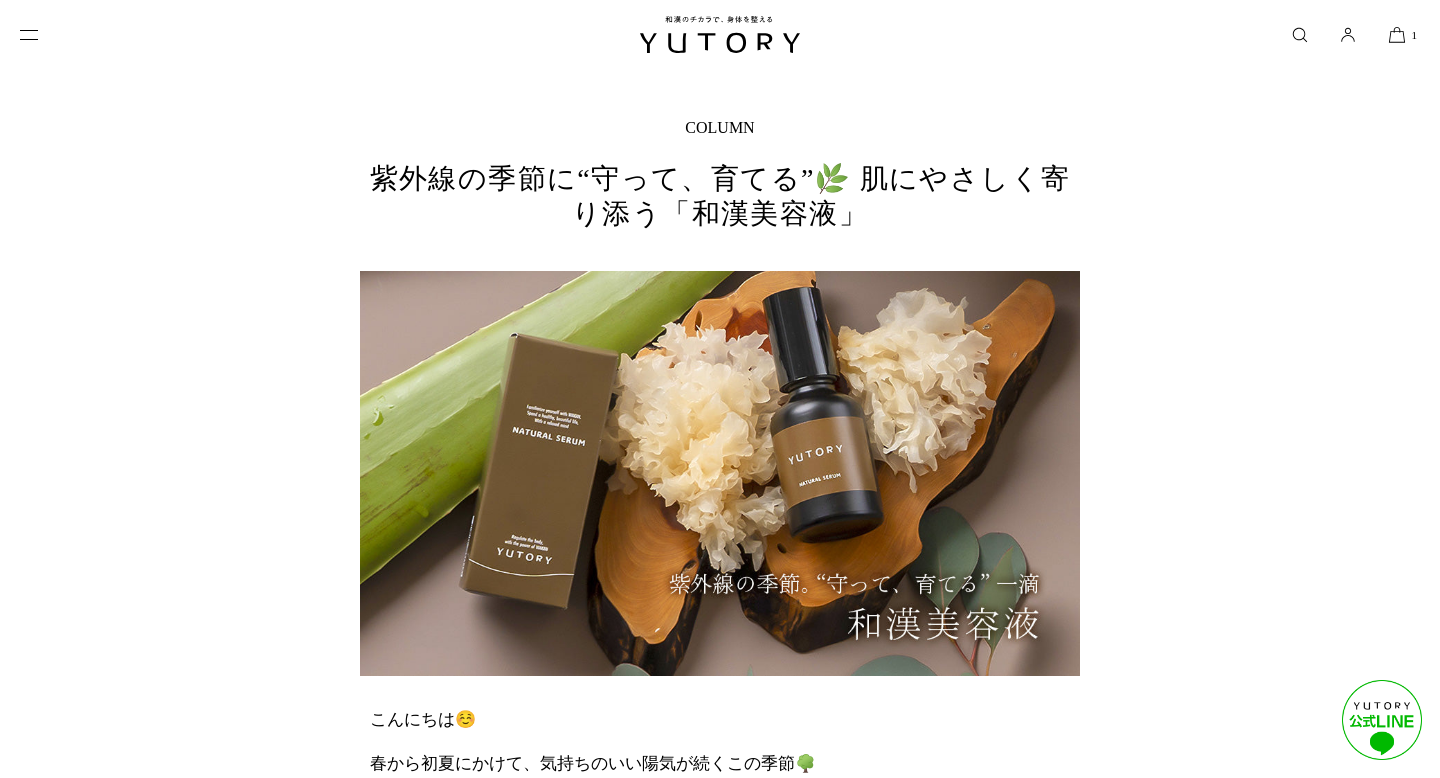 scroll, scrollTop: 443, scrollLeft: 0, axis: vertical 